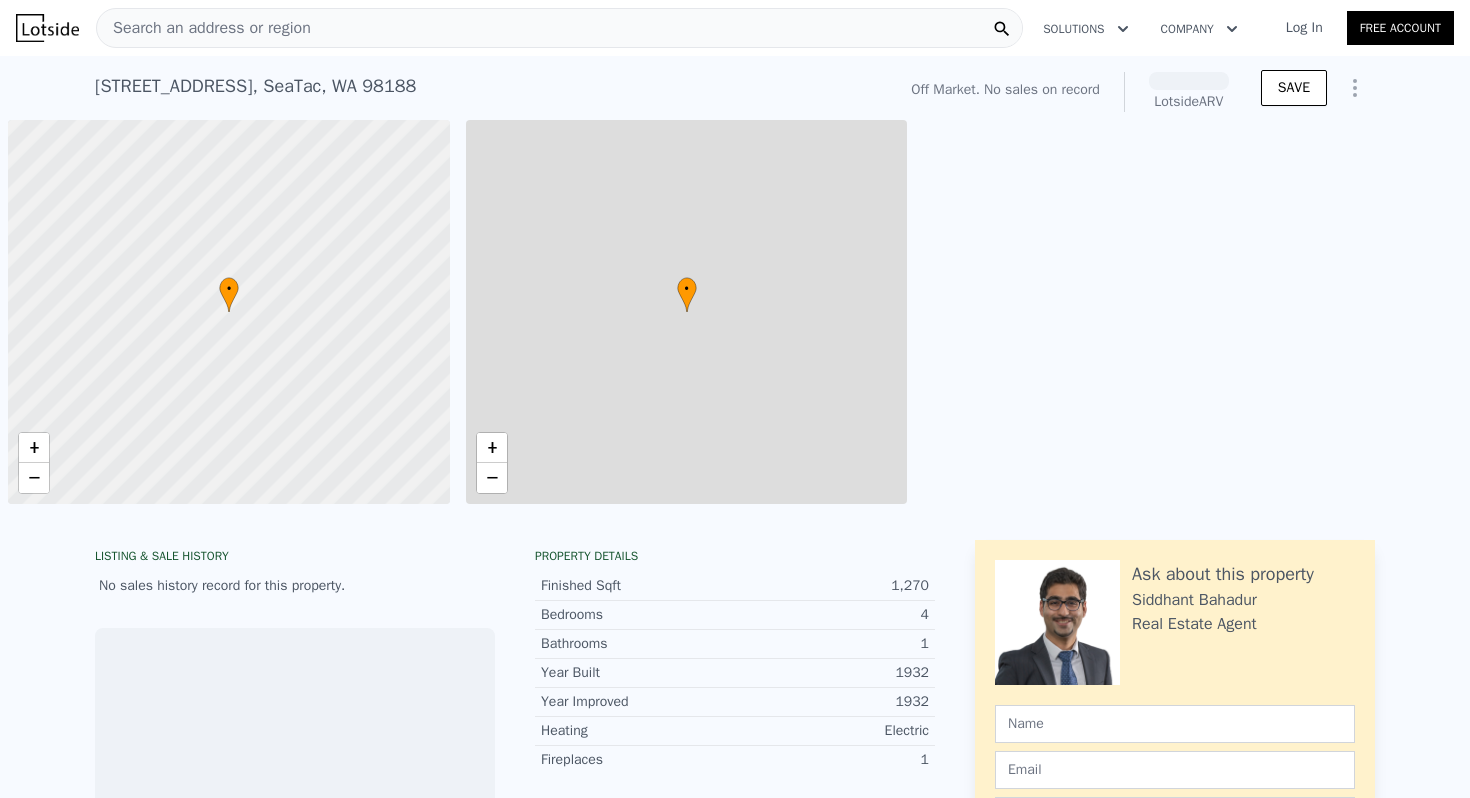 scroll, scrollTop: 0, scrollLeft: 0, axis: both 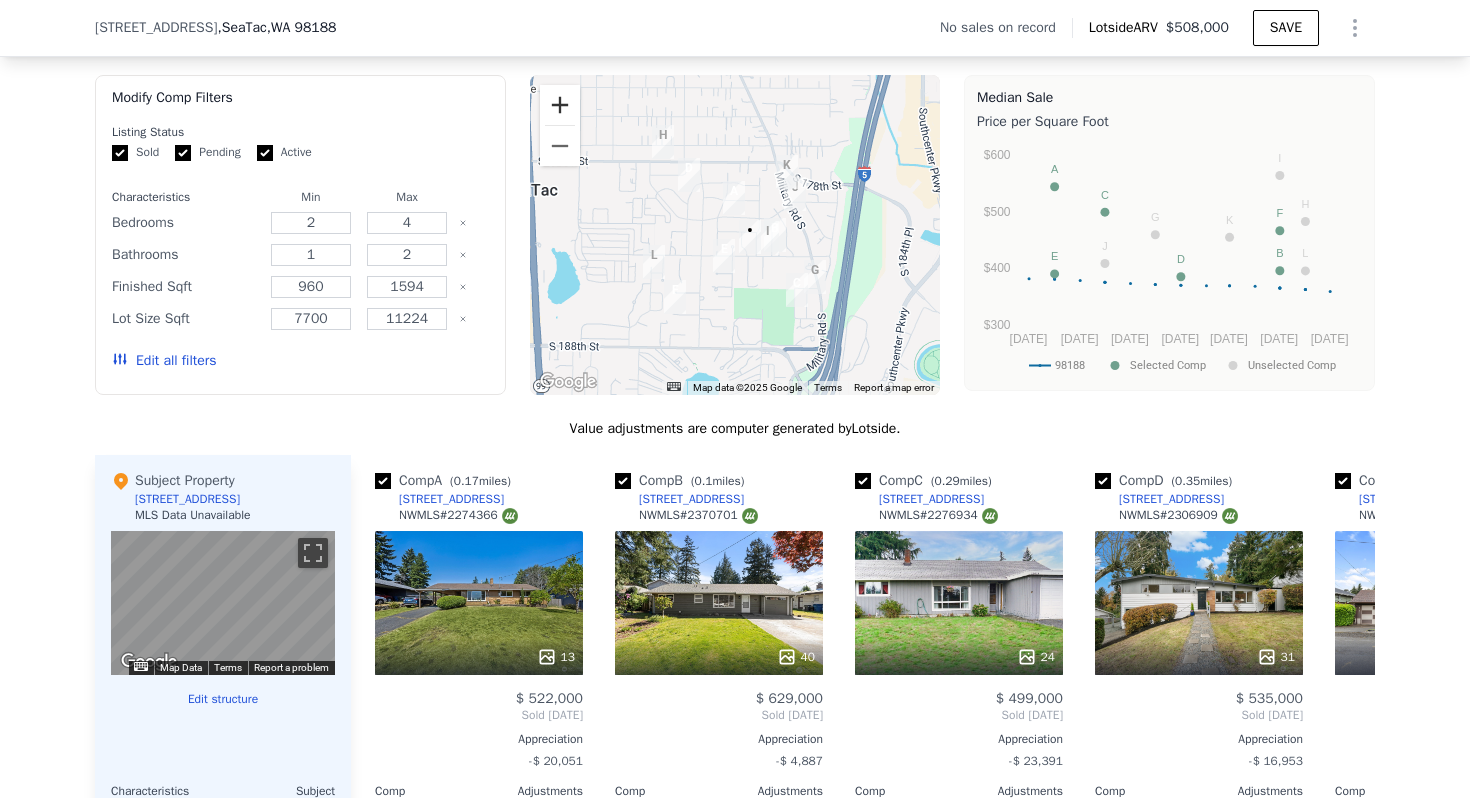 click at bounding box center (560, 105) 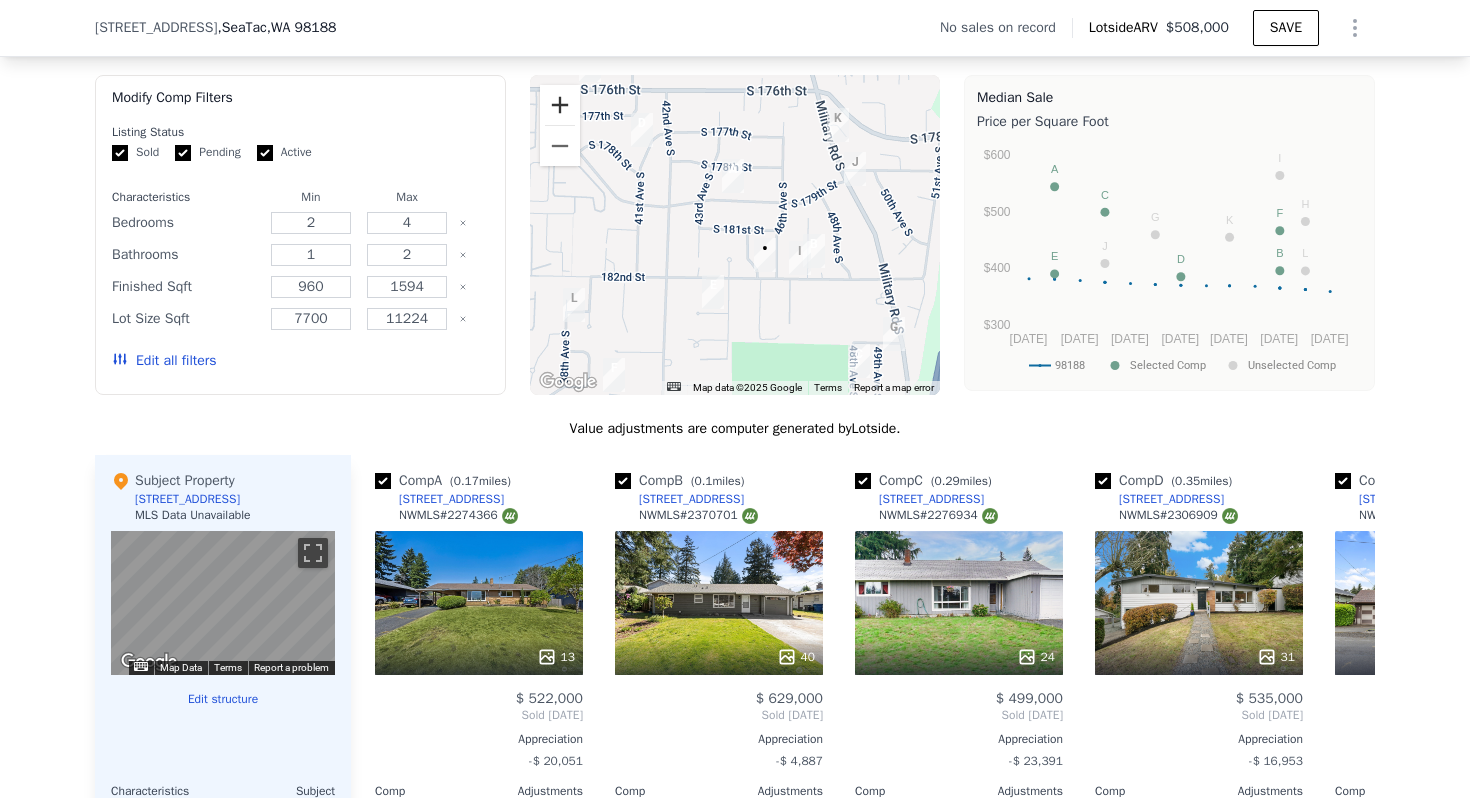 click at bounding box center (560, 105) 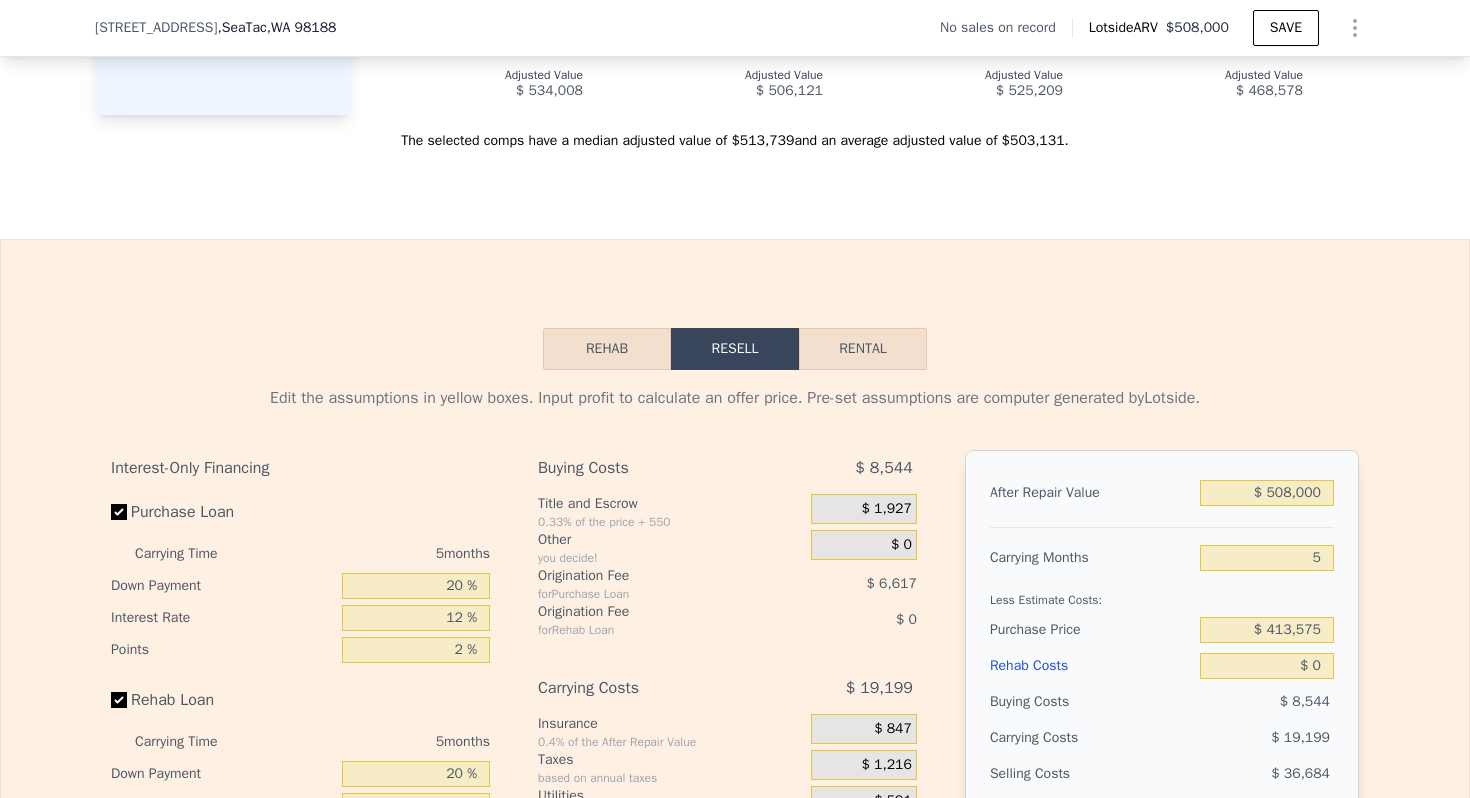 scroll, scrollTop: 2499, scrollLeft: 0, axis: vertical 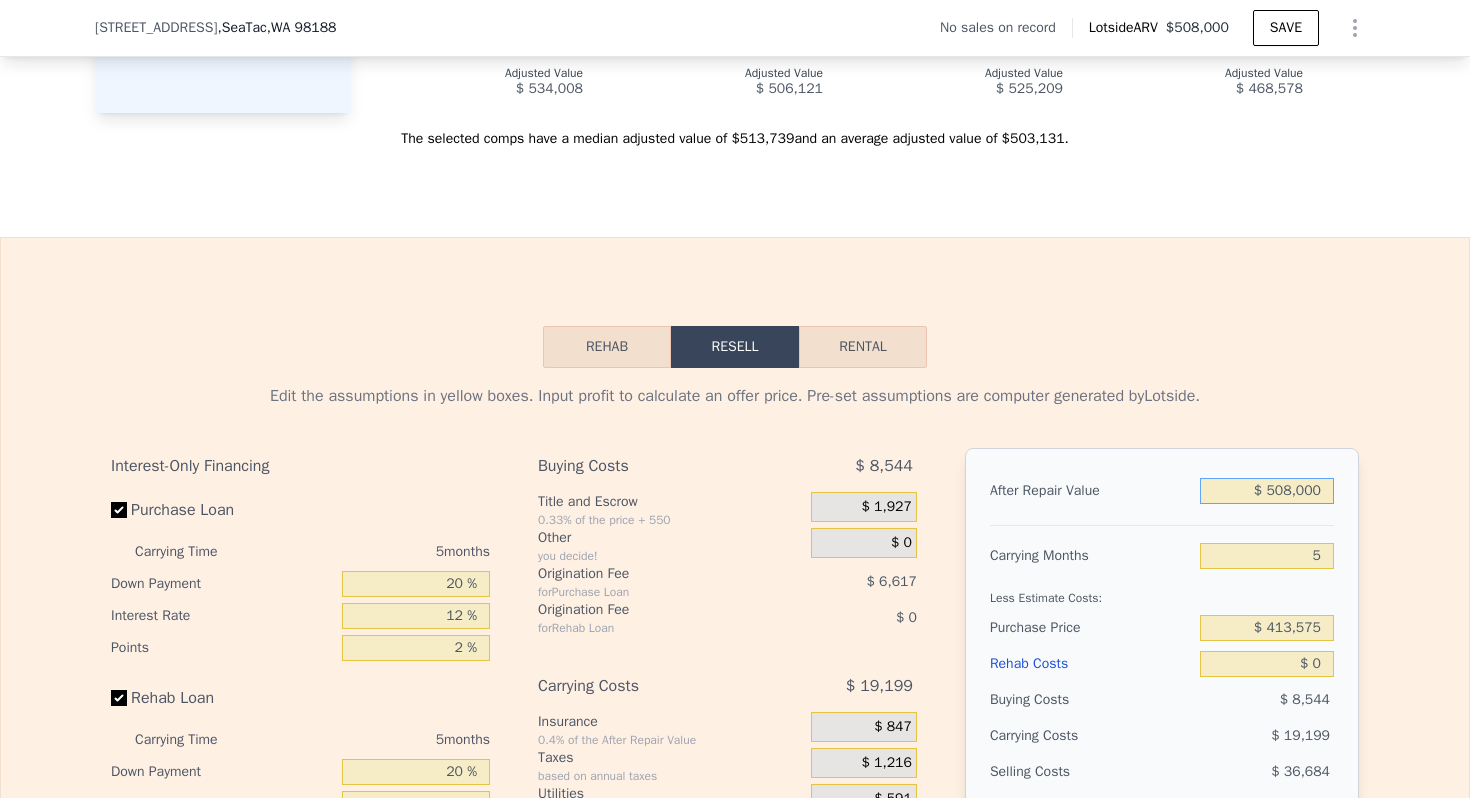 drag, startPoint x: 1234, startPoint y: 528, endPoint x: 1352, endPoint y: 516, distance: 118.6086 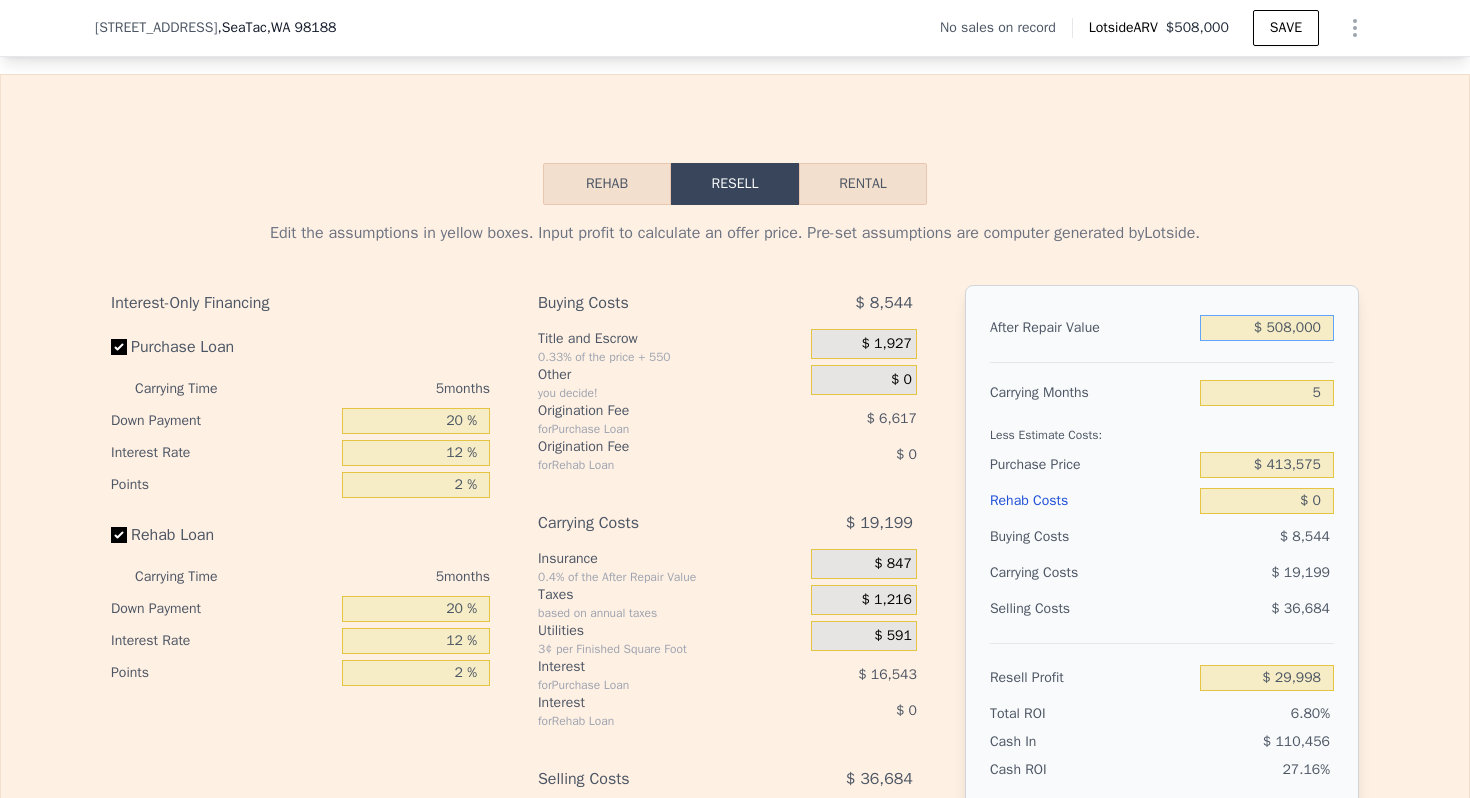 scroll, scrollTop: 2677, scrollLeft: 0, axis: vertical 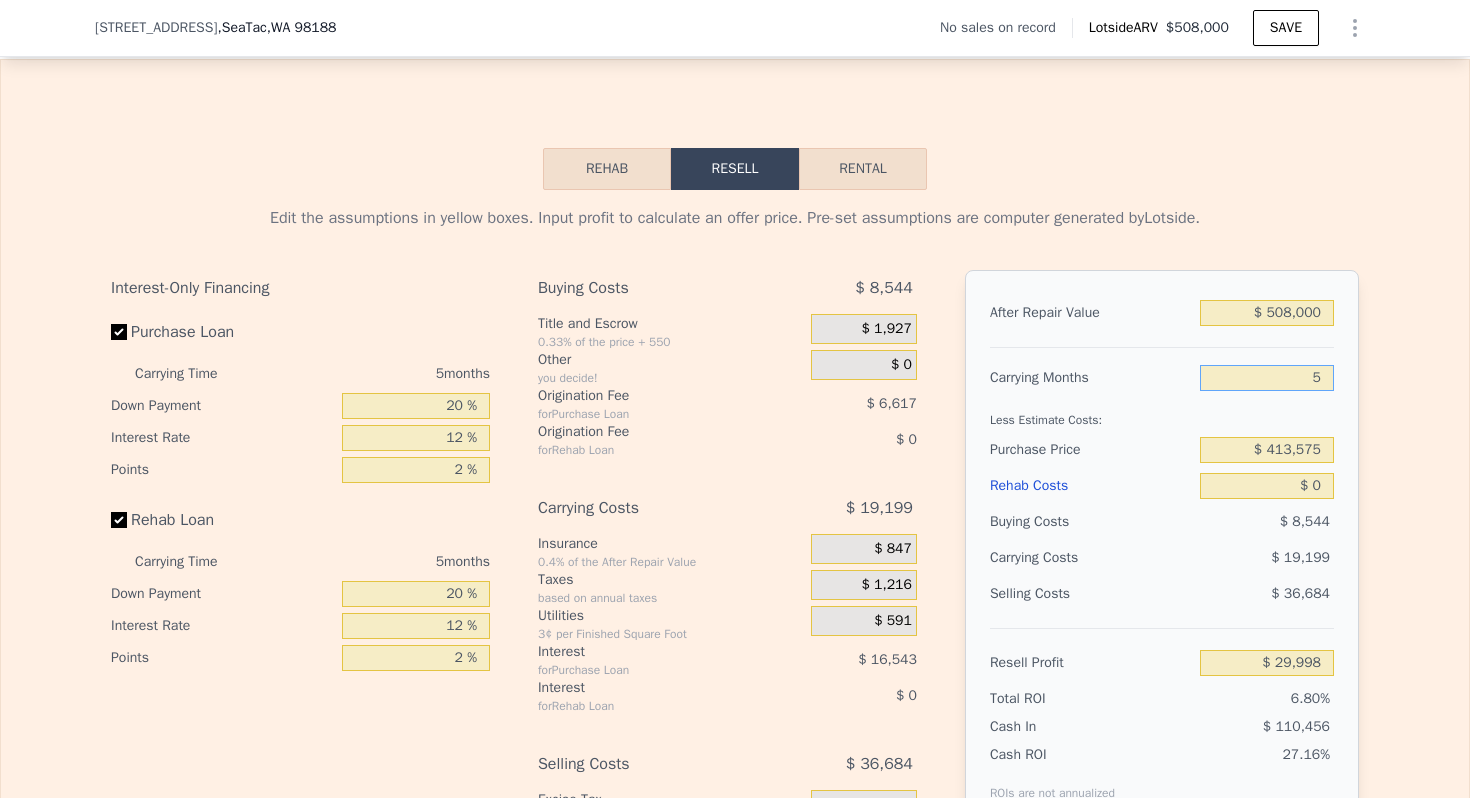 drag, startPoint x: 1289, startPoint y: 417, endPoint x: 1336, endPoint y: 421, distance: 47.169907 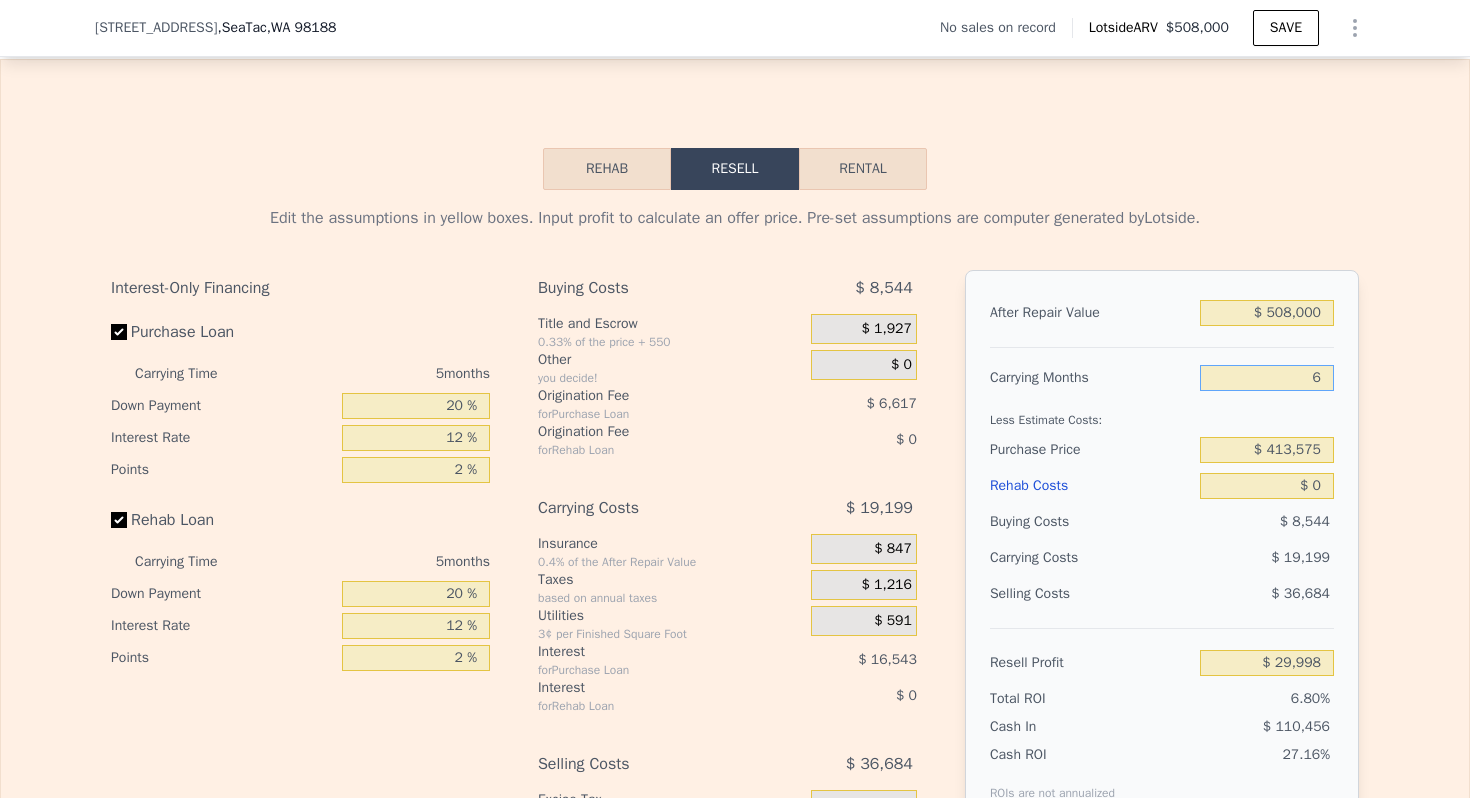 type on "$ 26,158" 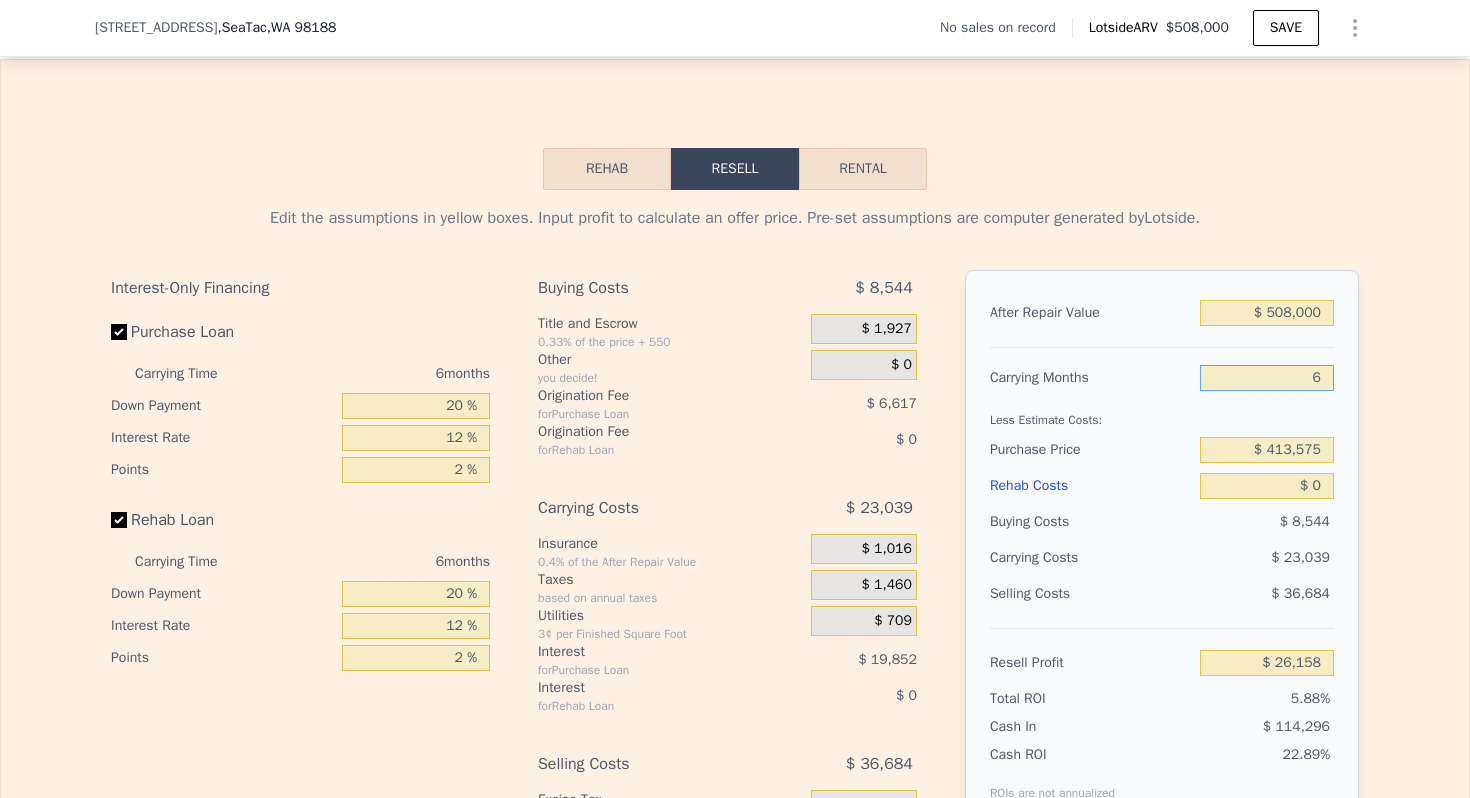type on "6" 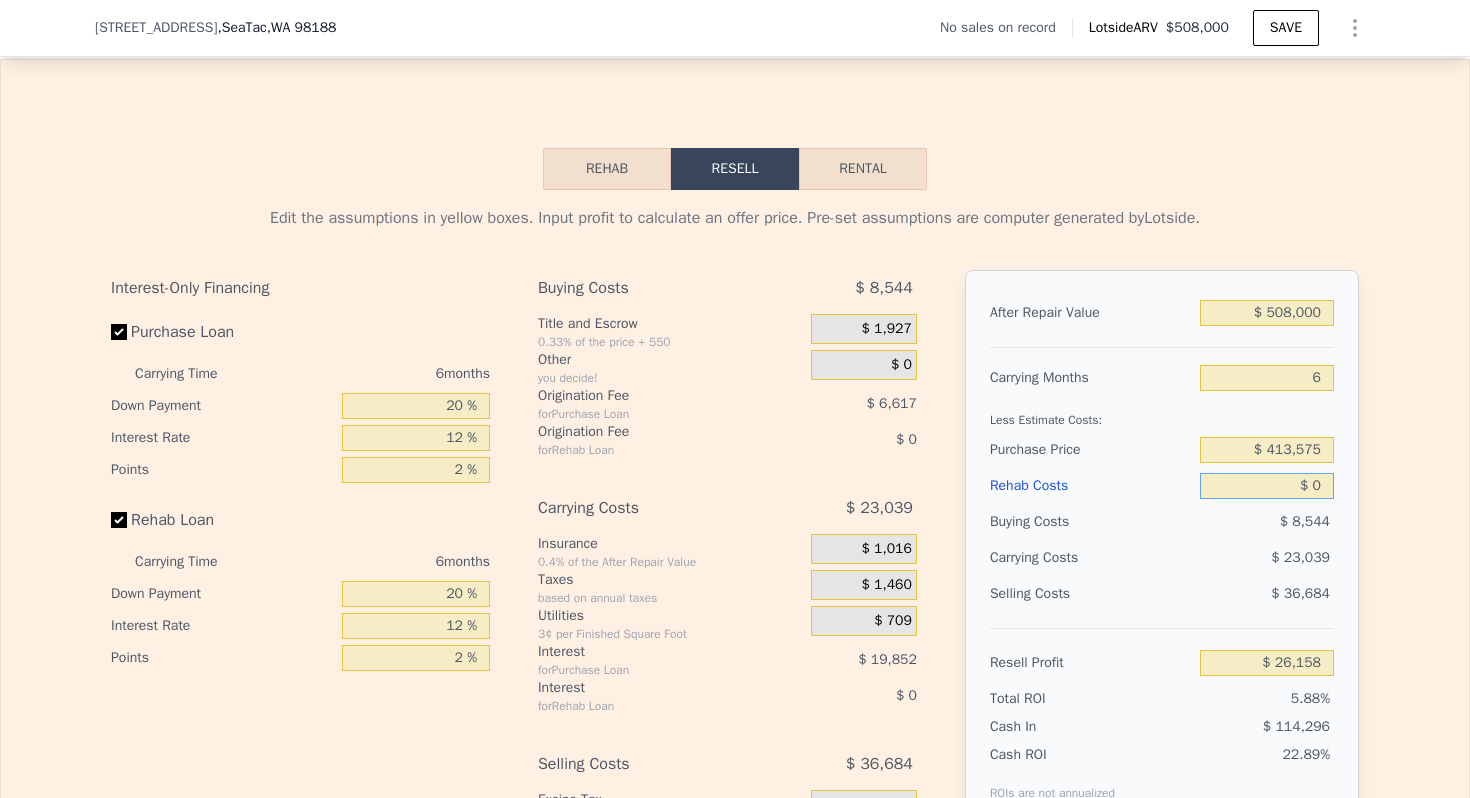 type on "$ 2" 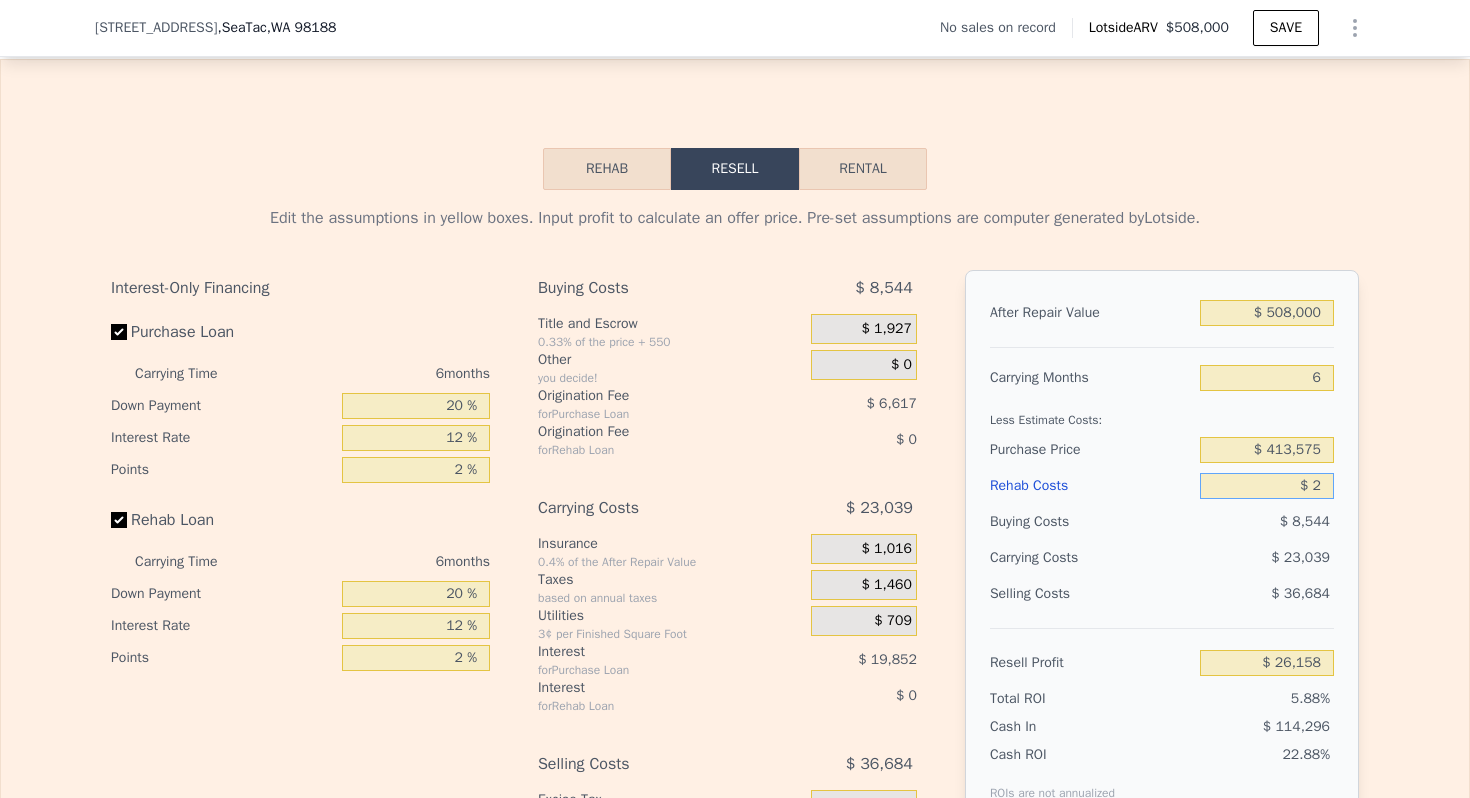 type on "$ 26,156" 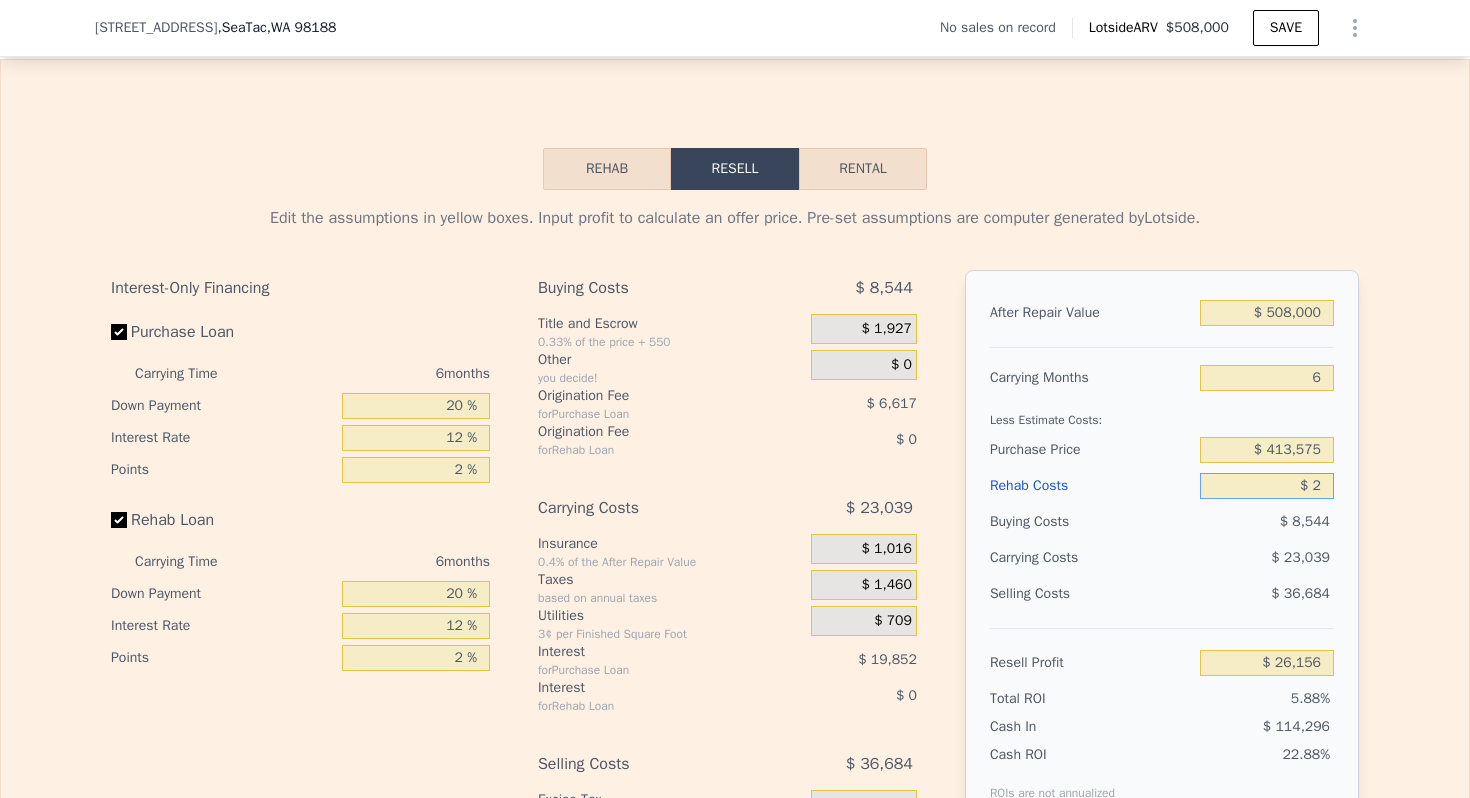 type on "$ 20" 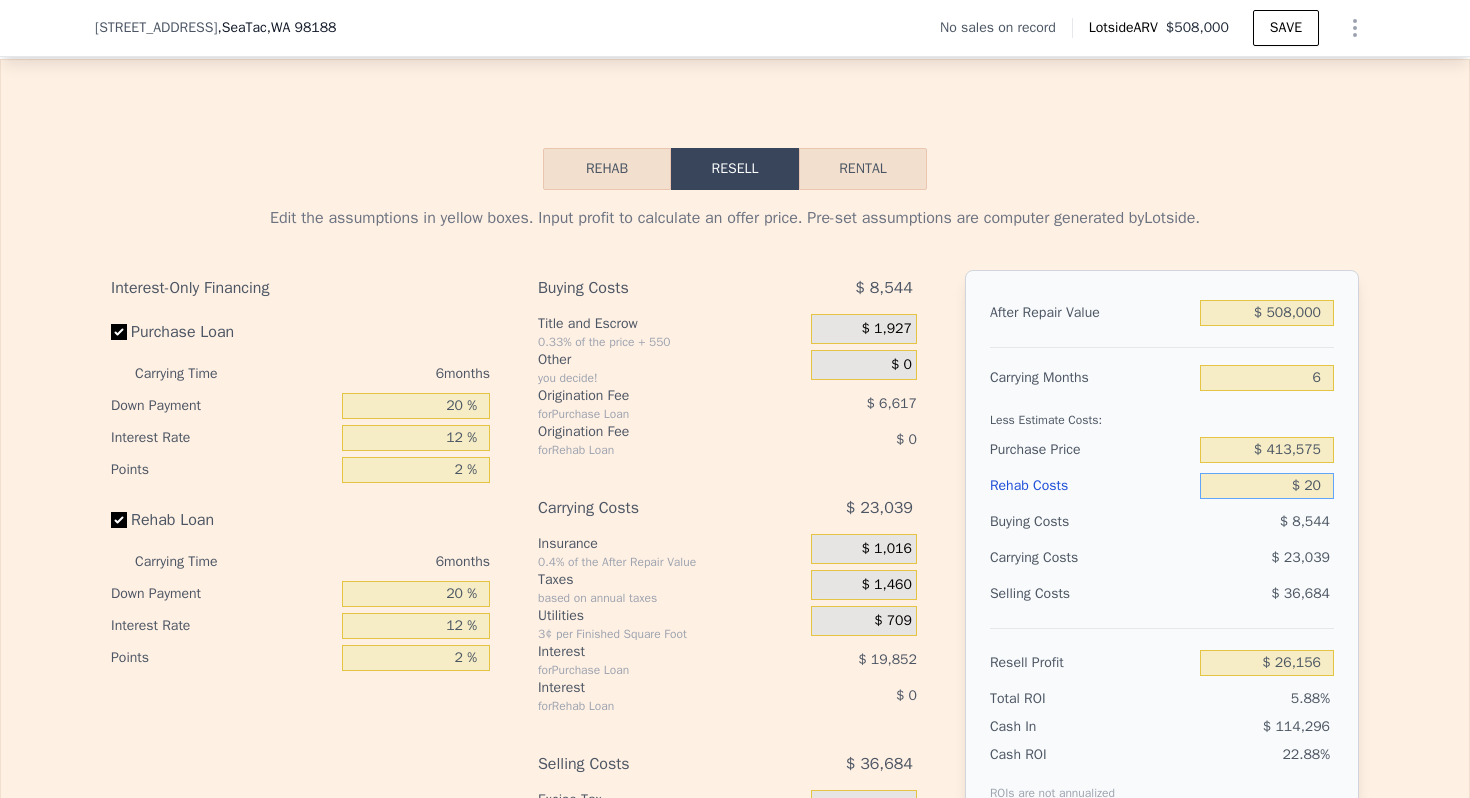 type on "$ 26,138" 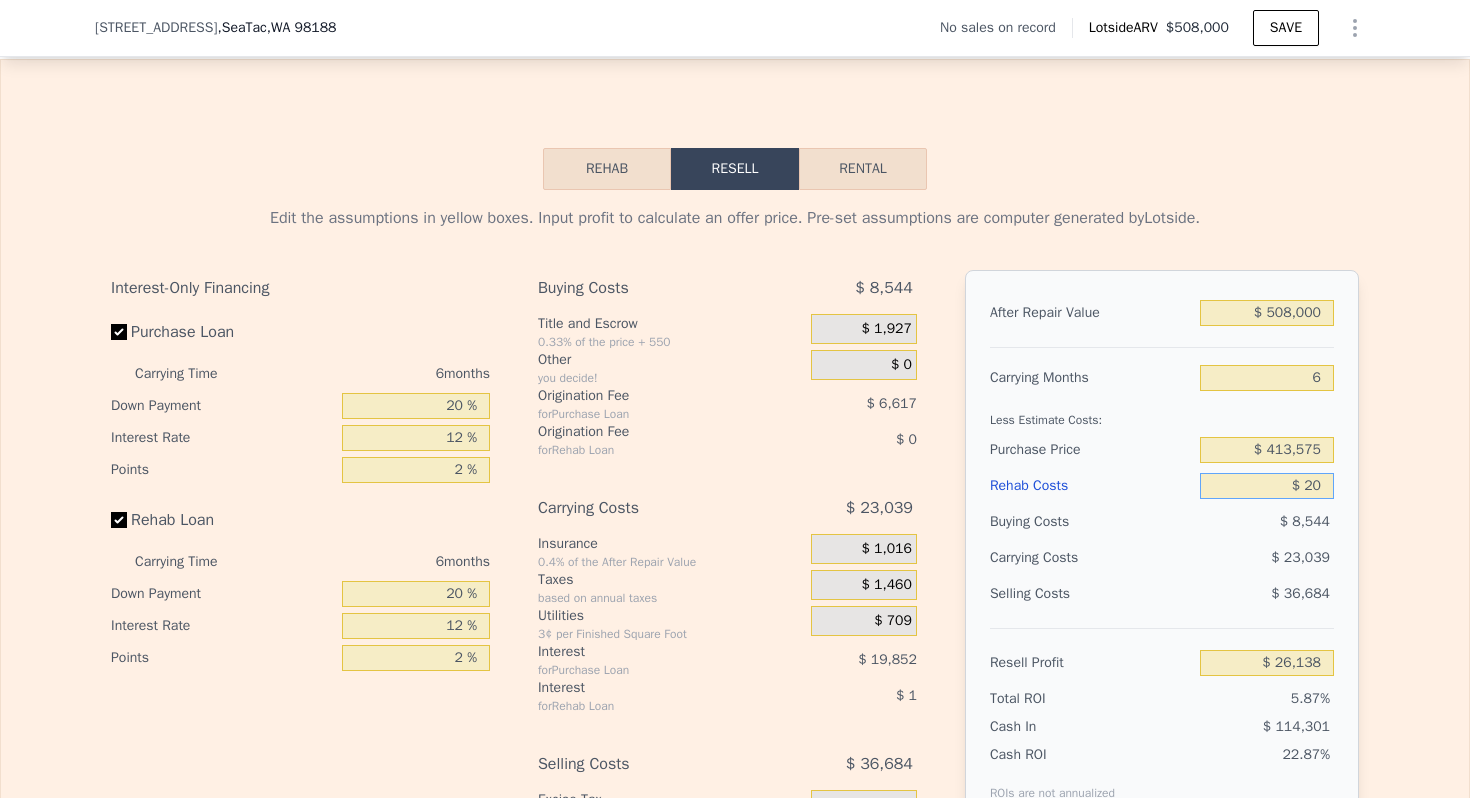 type on "$ 200" 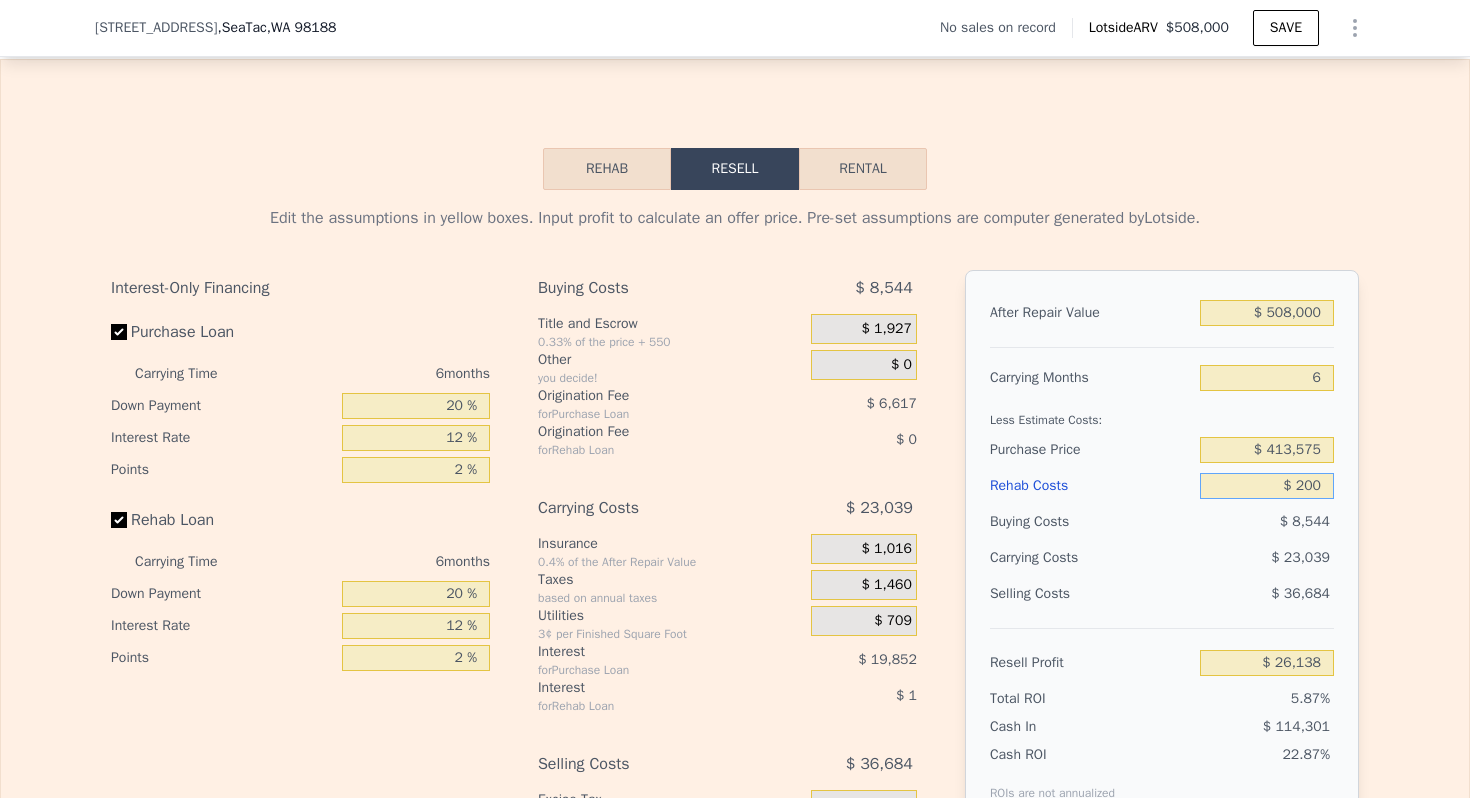 type on "$ 25,943" 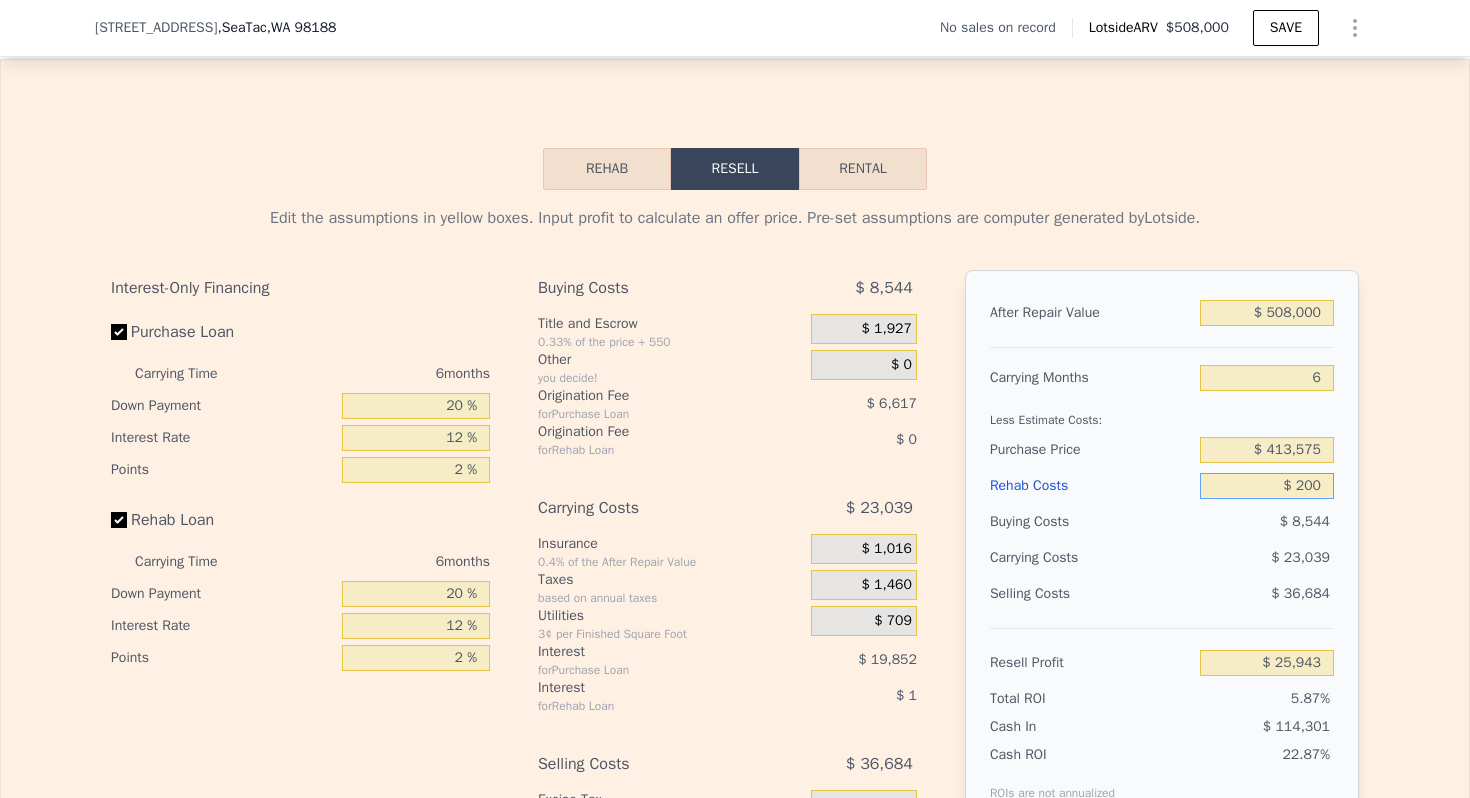 type on "$ 2,000" 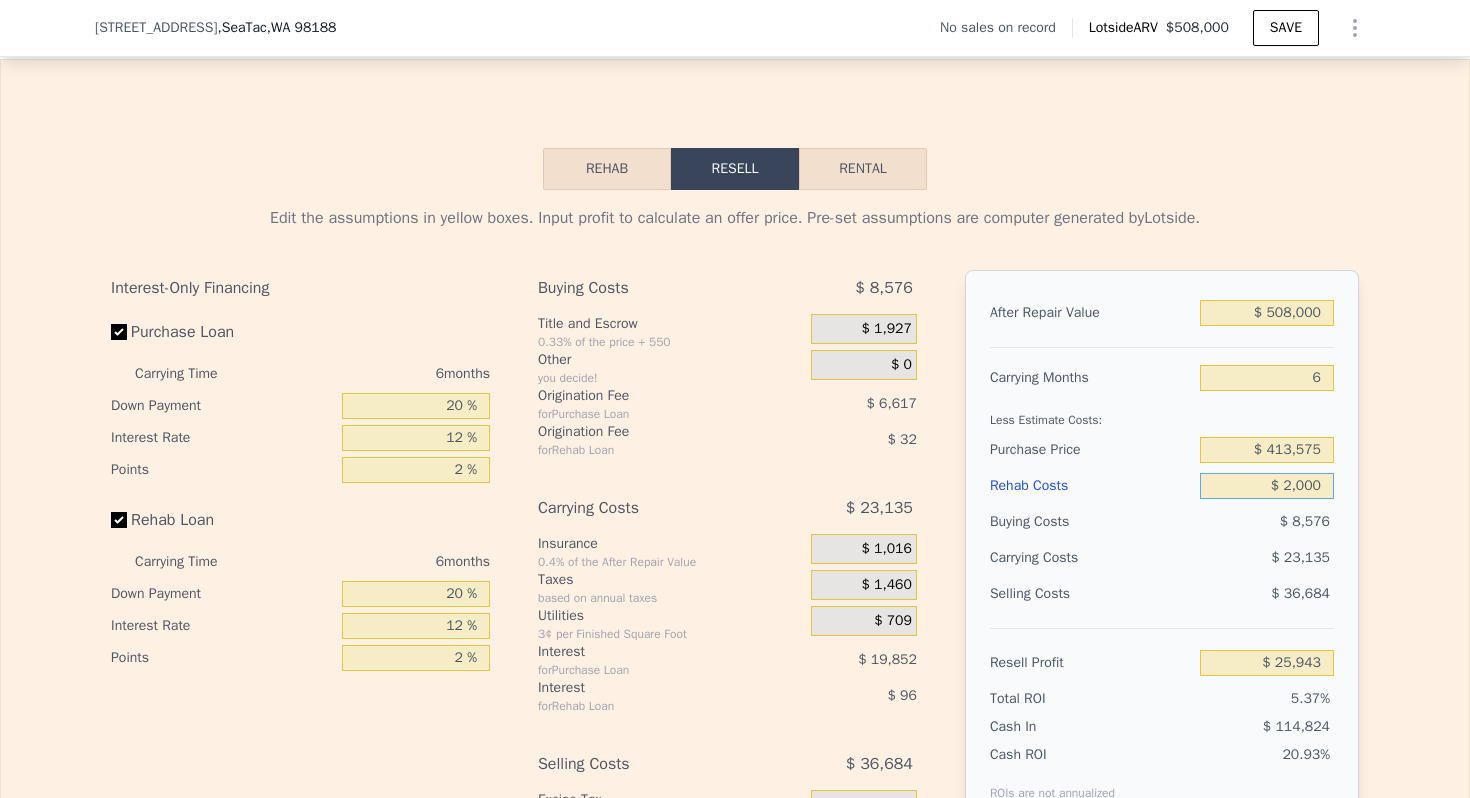 type on "$ 24,030" 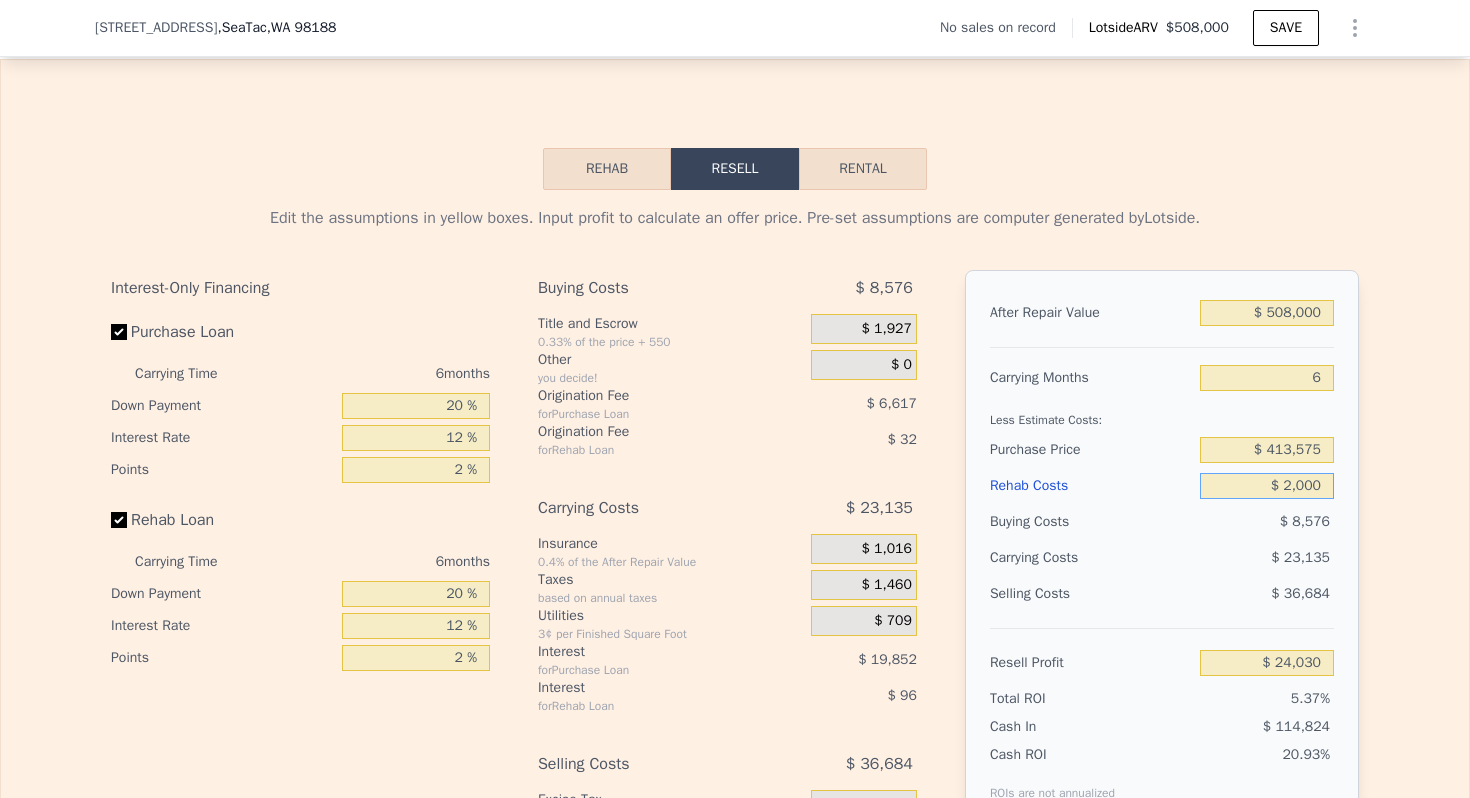 type on "$ 20,000" 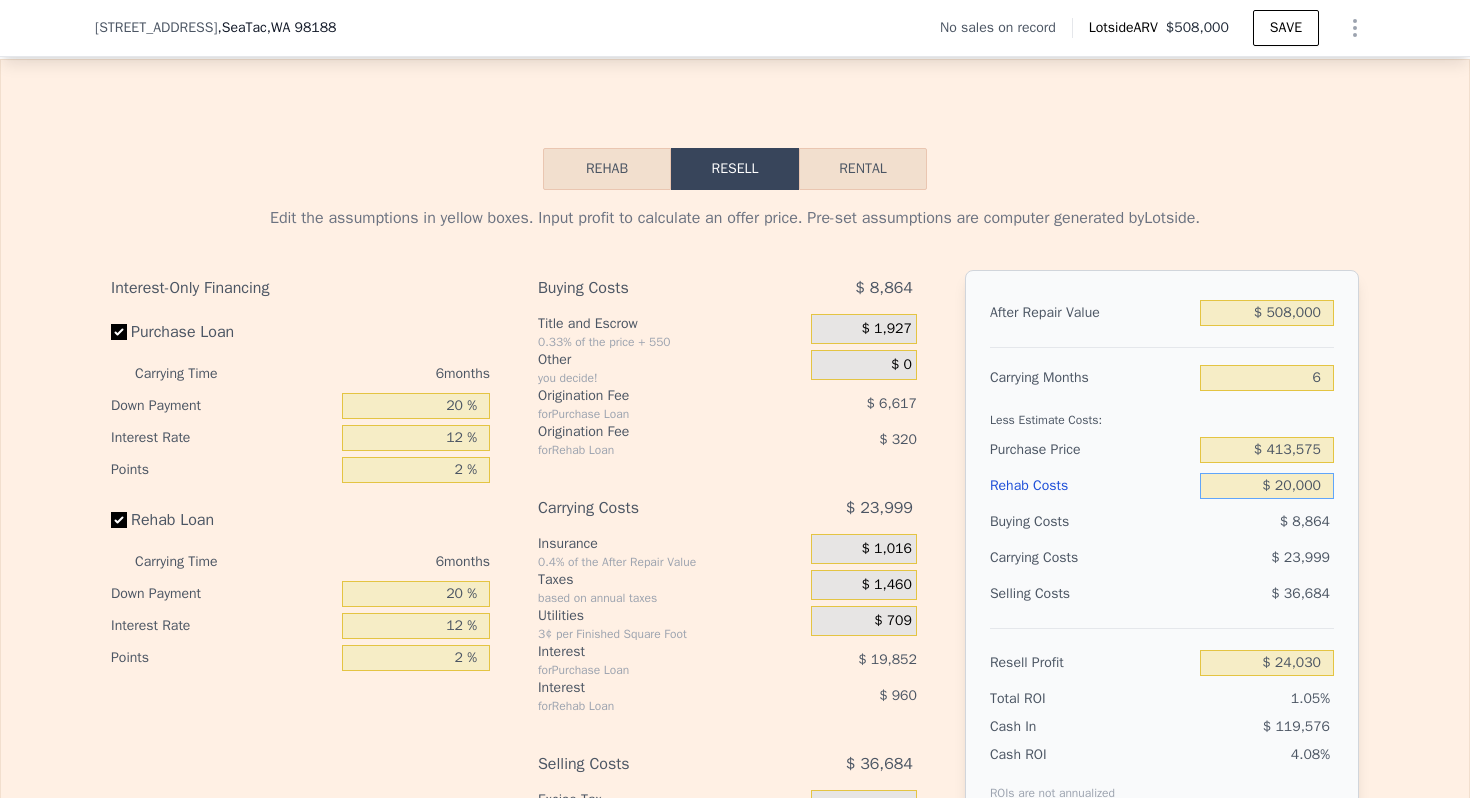 type on "$ 4,878" 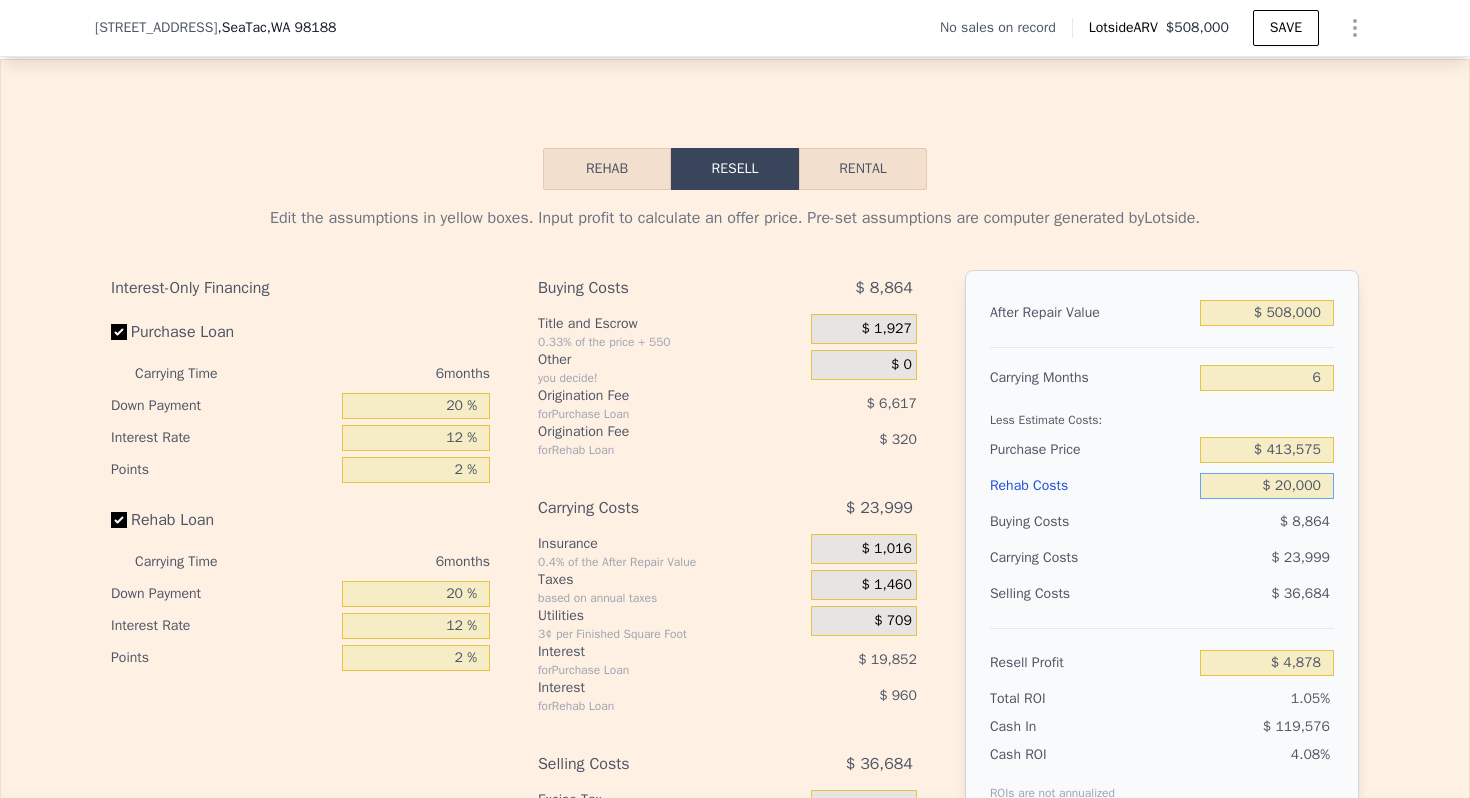 type on "$ 200,000" 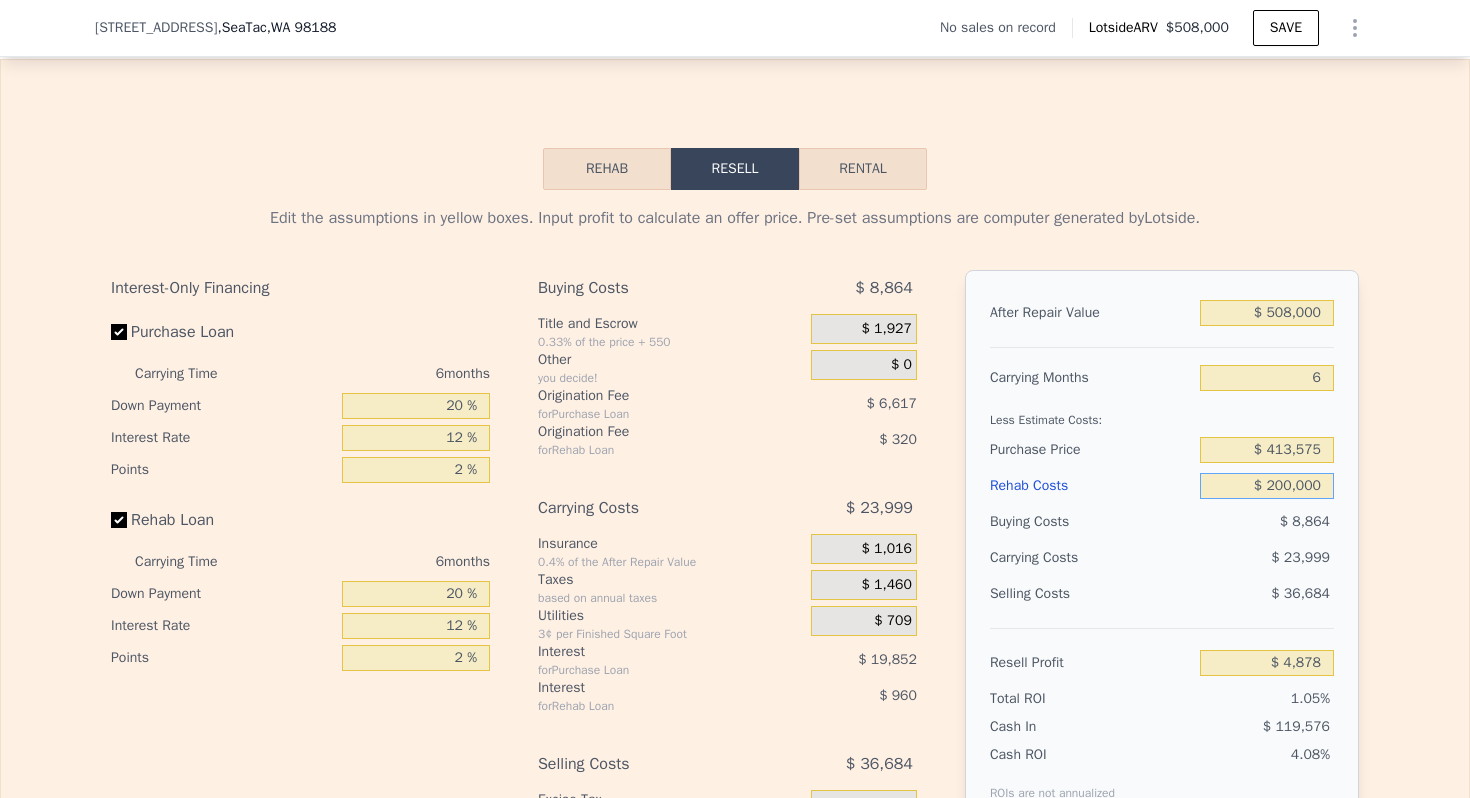 type on "-$ 186,642" 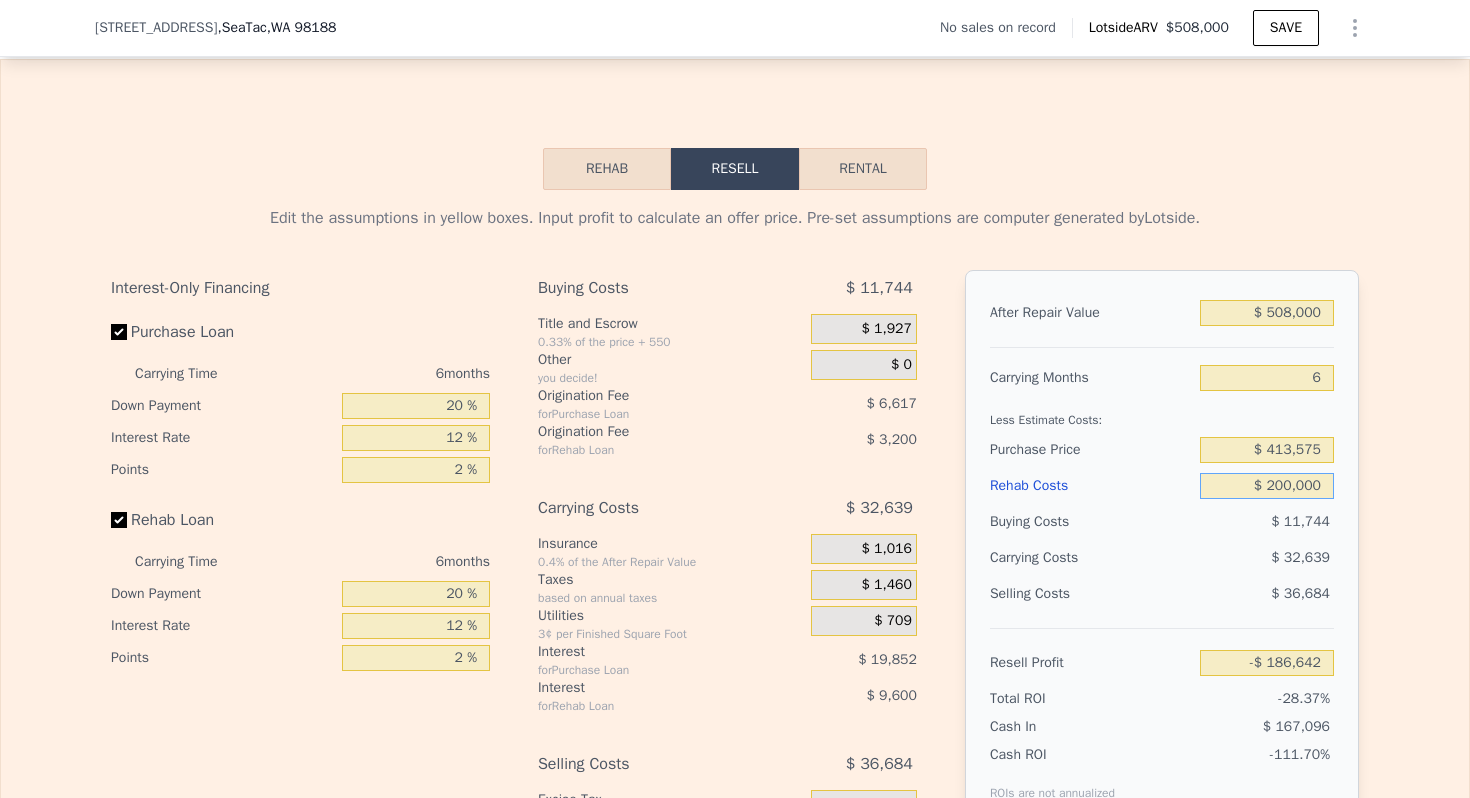 type on "$ 200,000" 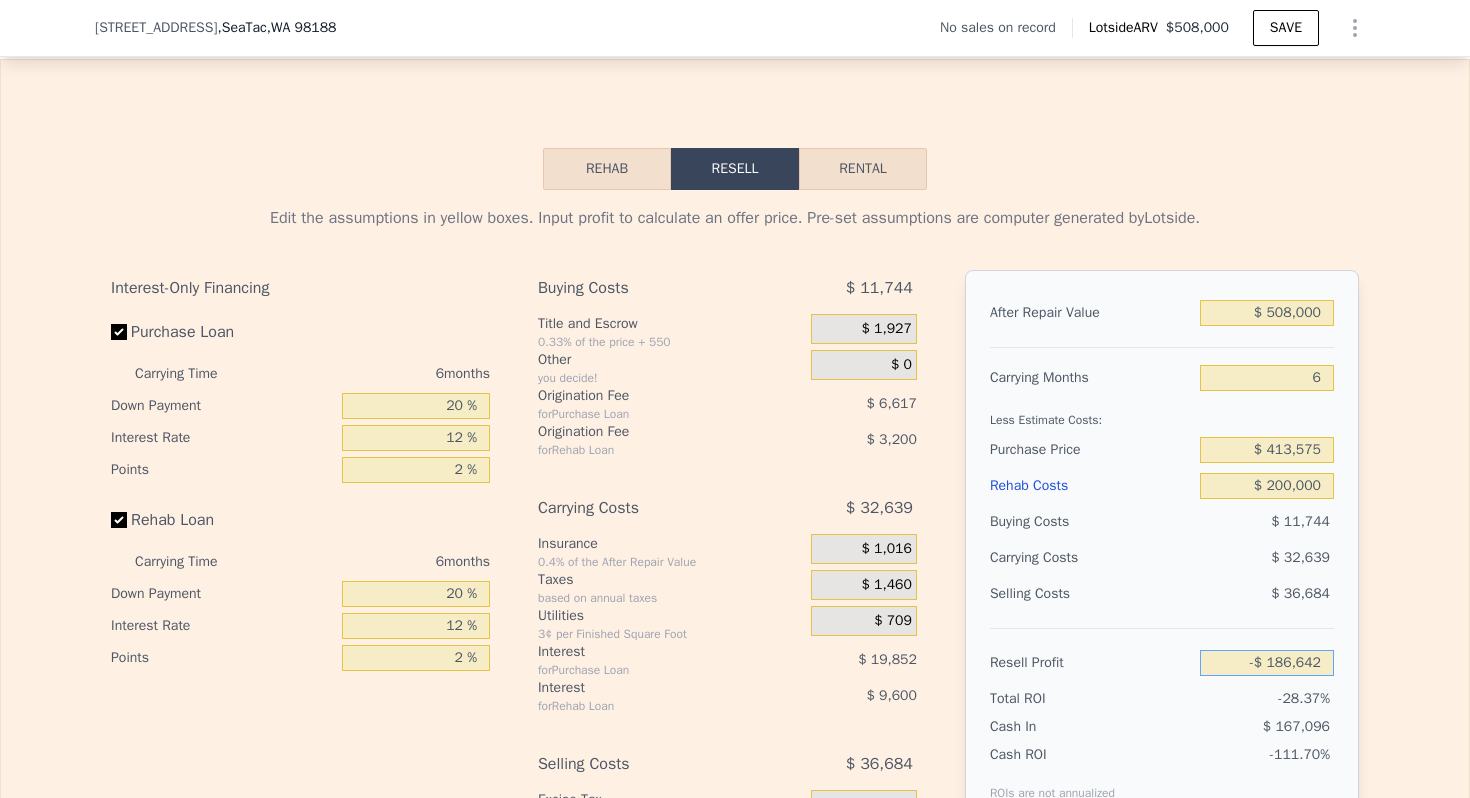 type on "$ 8" 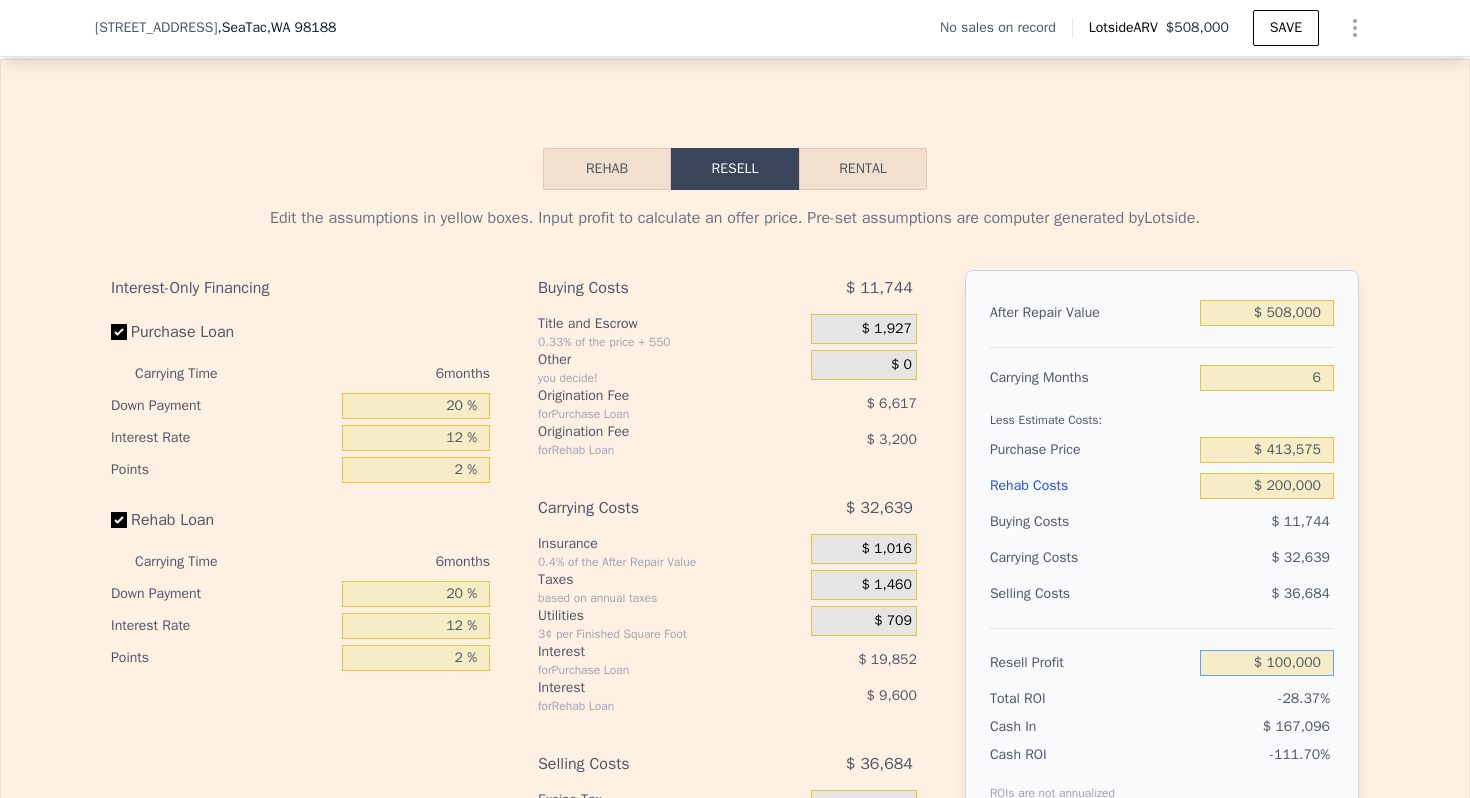type on "$ 100,000" 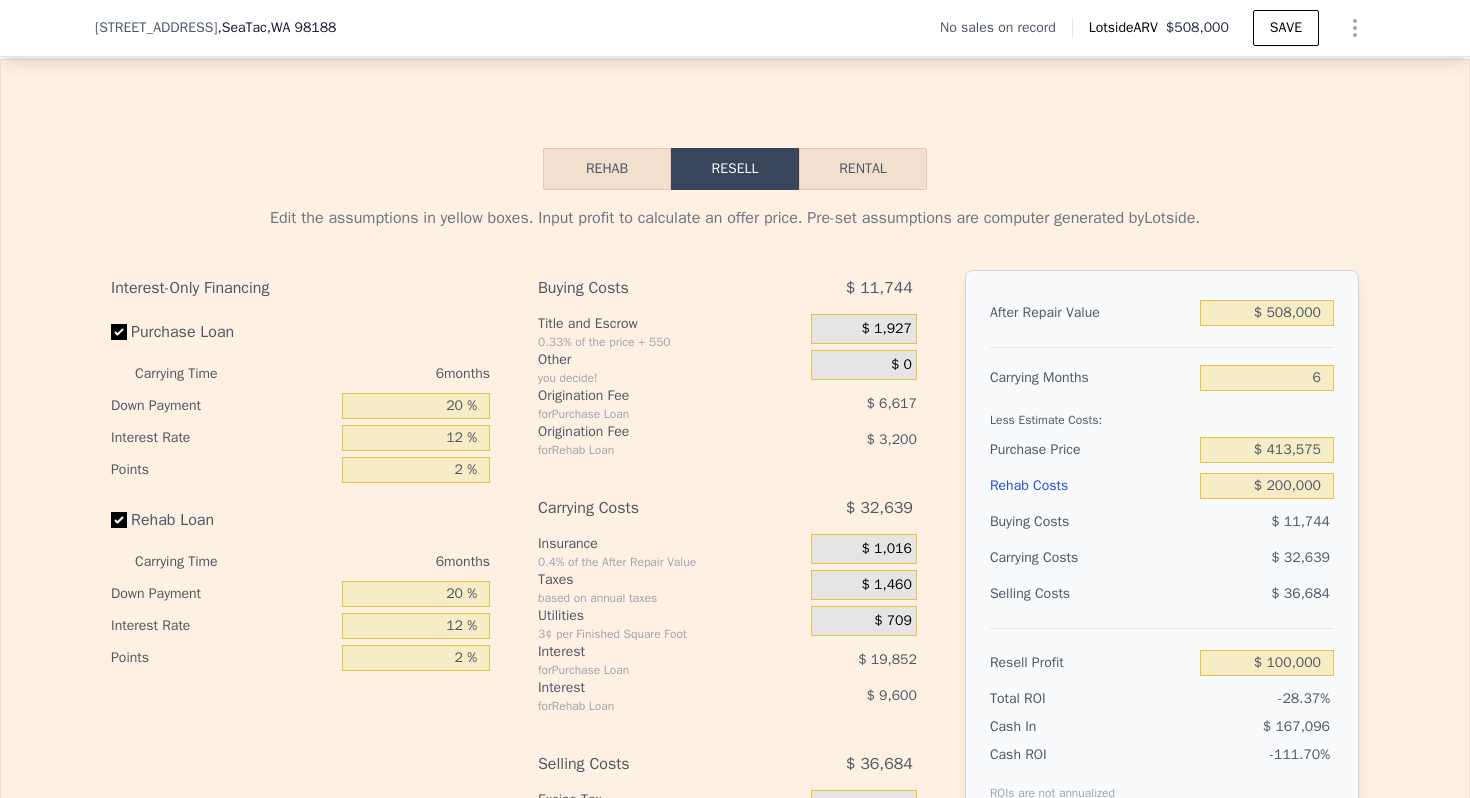 type on "$ 145,018" 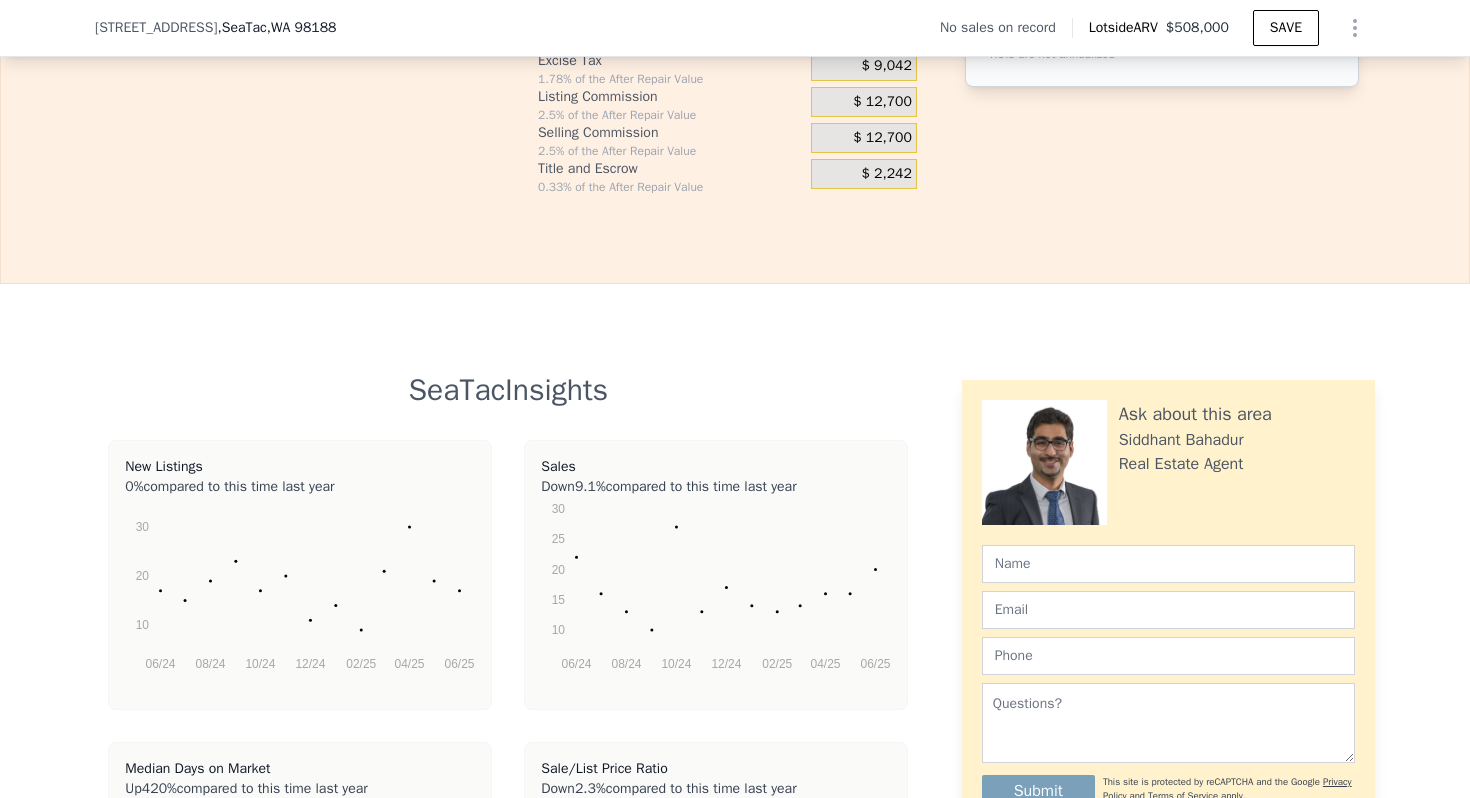 scroll, scrollTop: 3417, scrollLeft: 0, axis: vertical 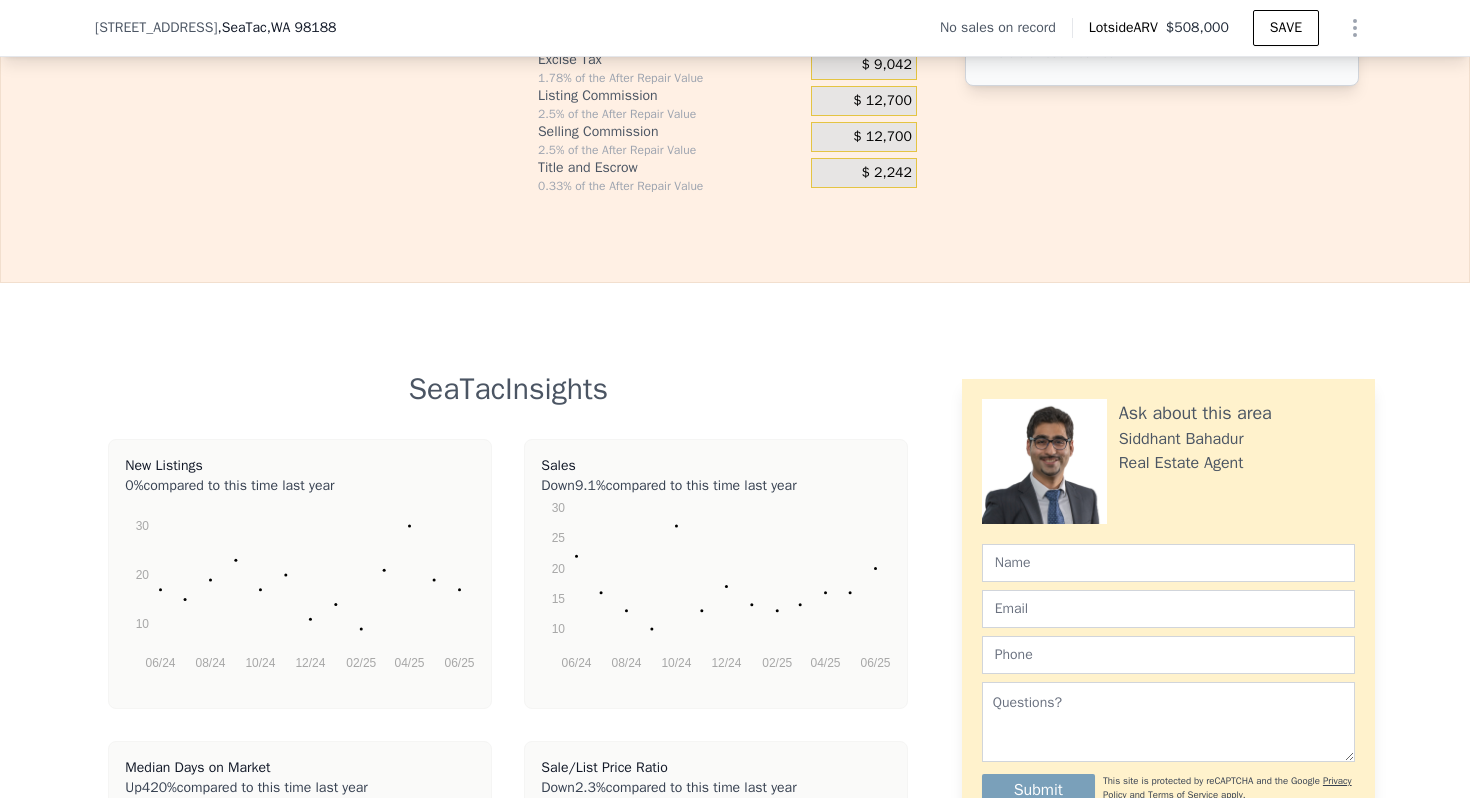 type on "5" 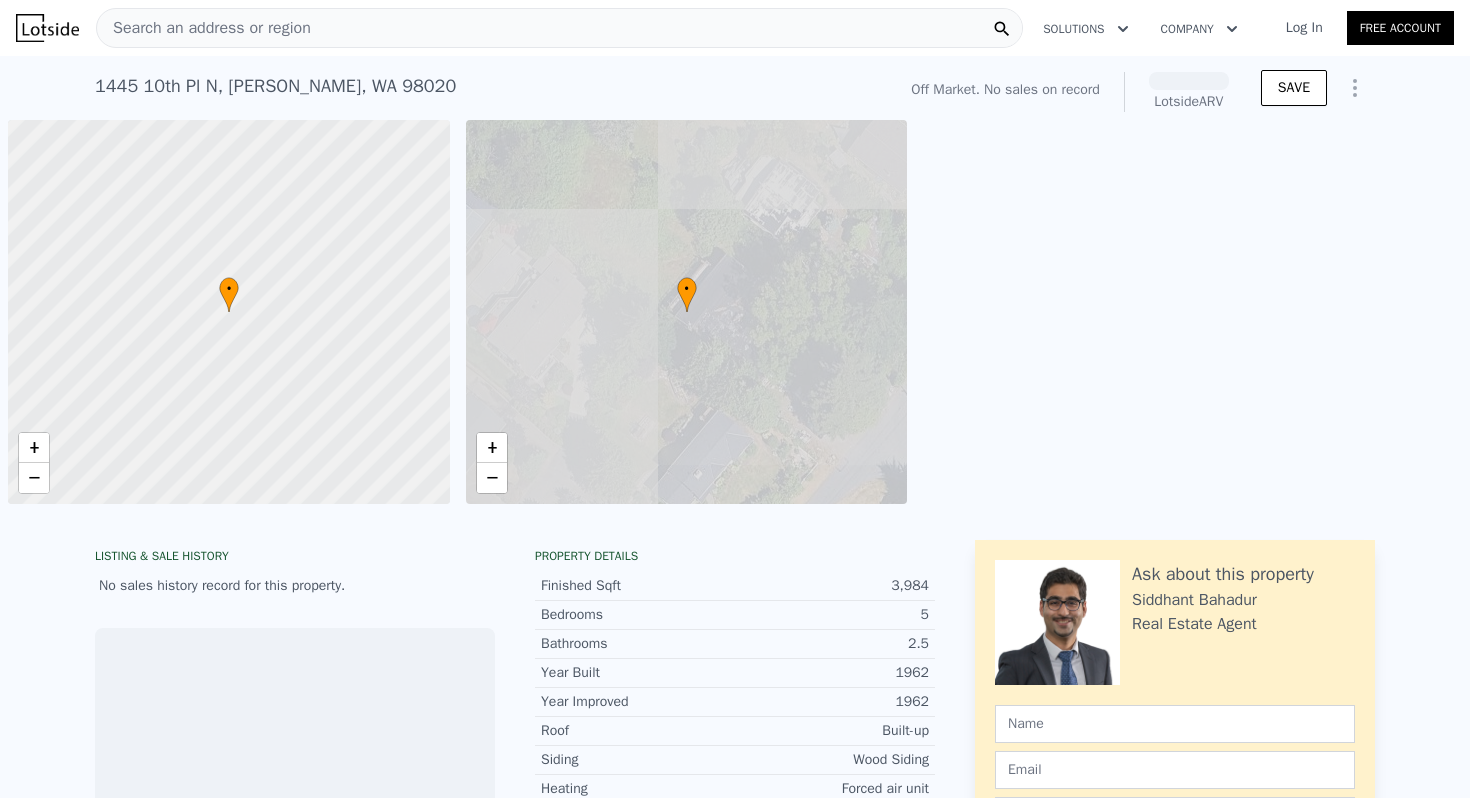 scroll, scrollTop: 0, scrollLeft: 0, axis: both 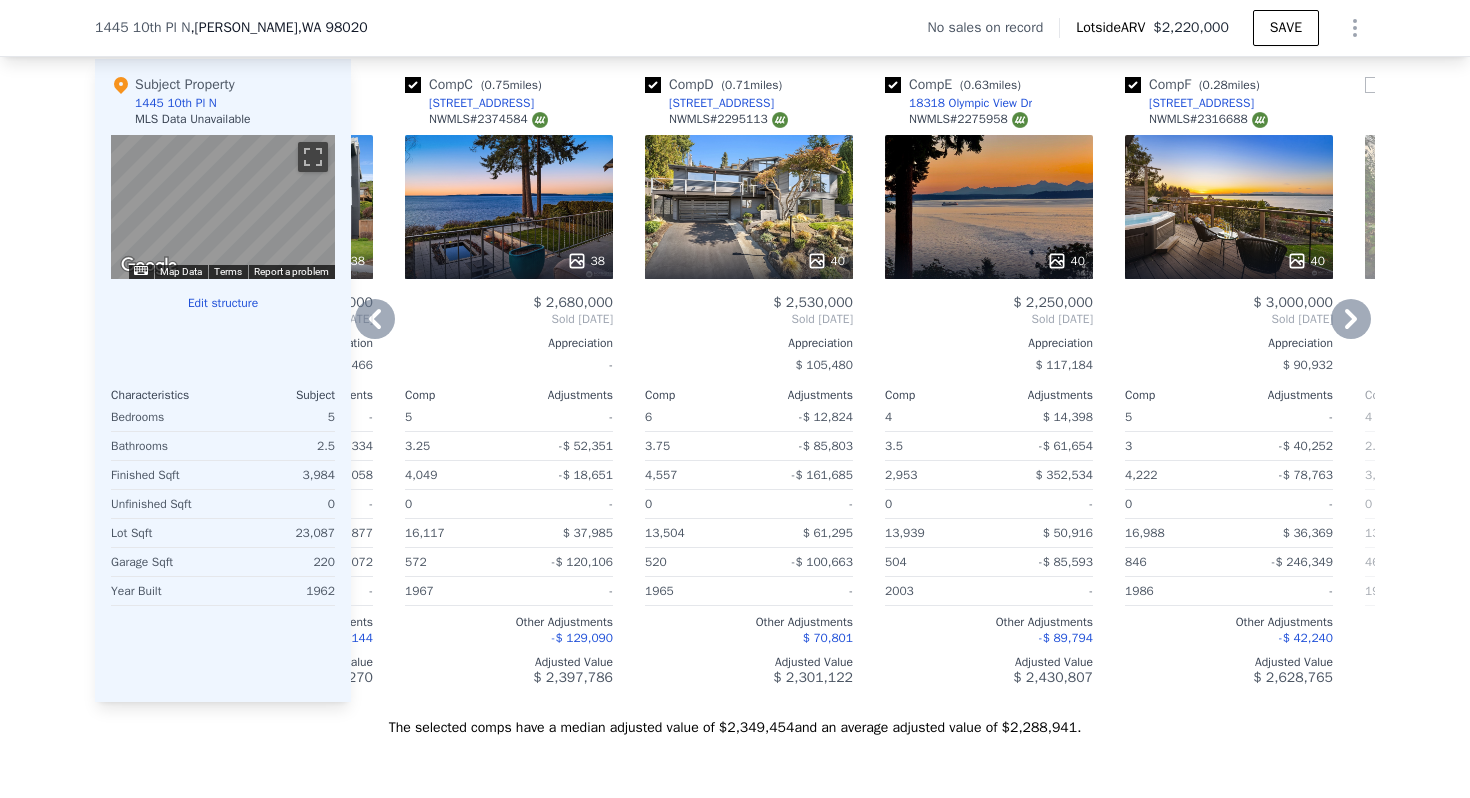 click at bounding box center [1133, 85] 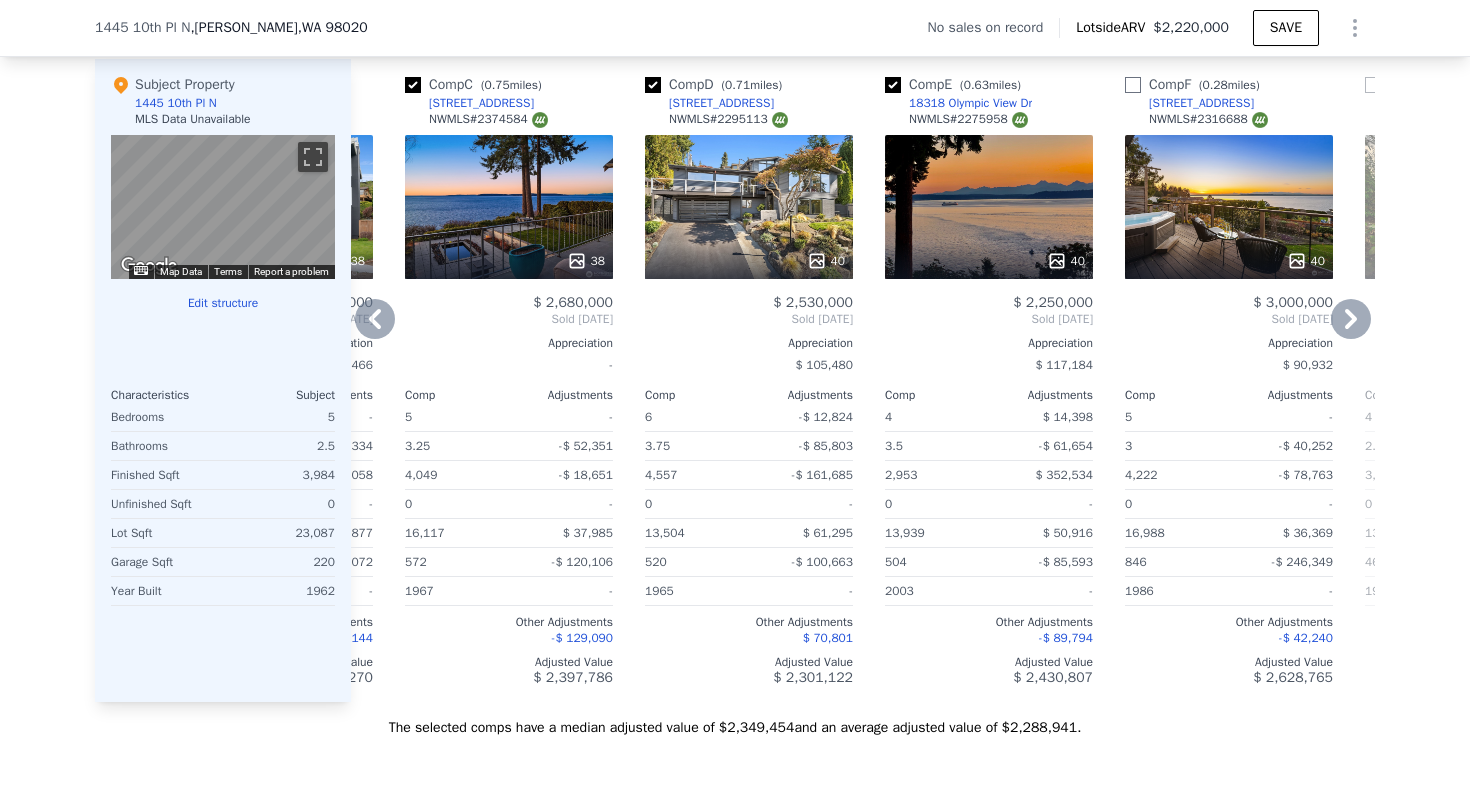 checkbox on "false" 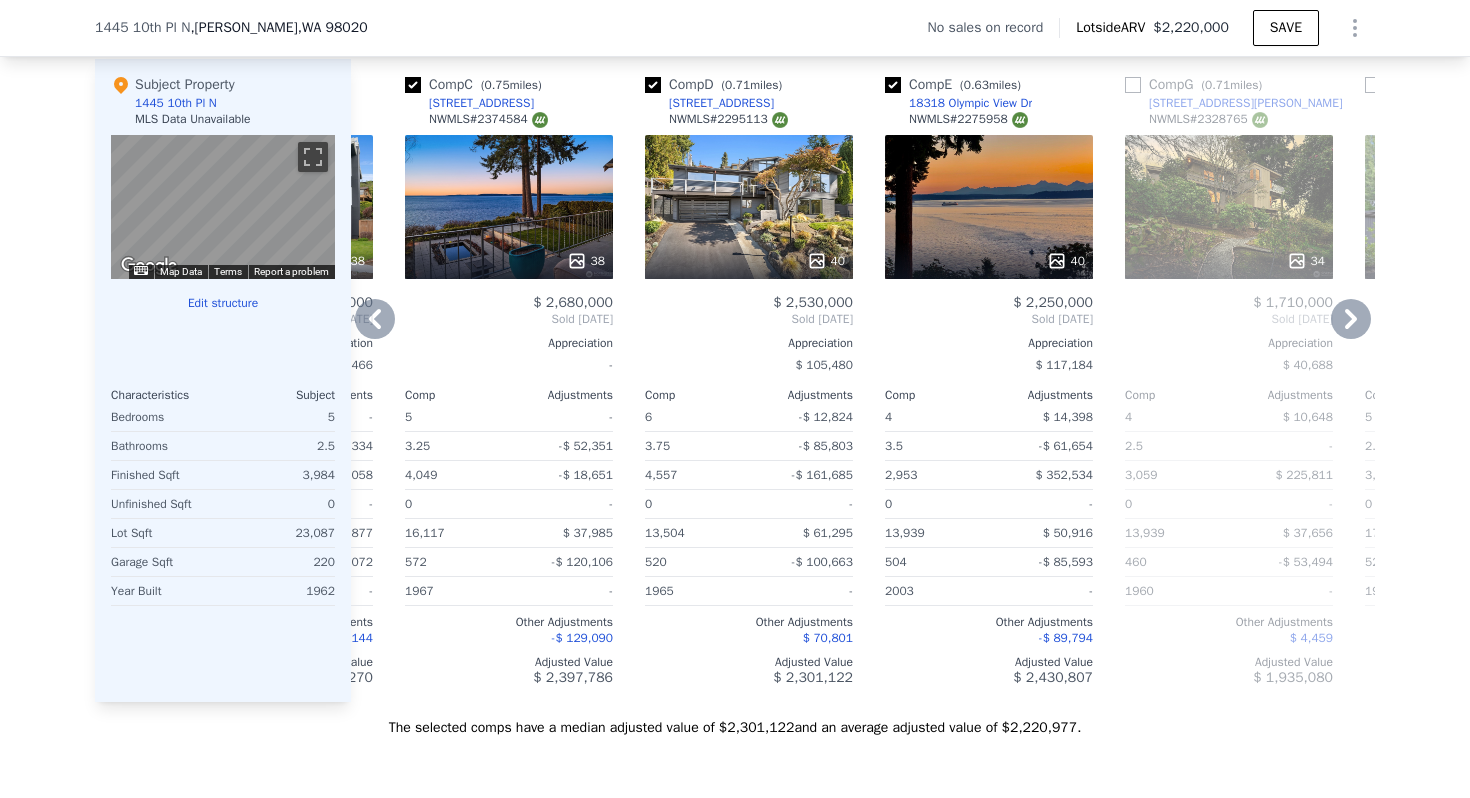checkbox on "true" 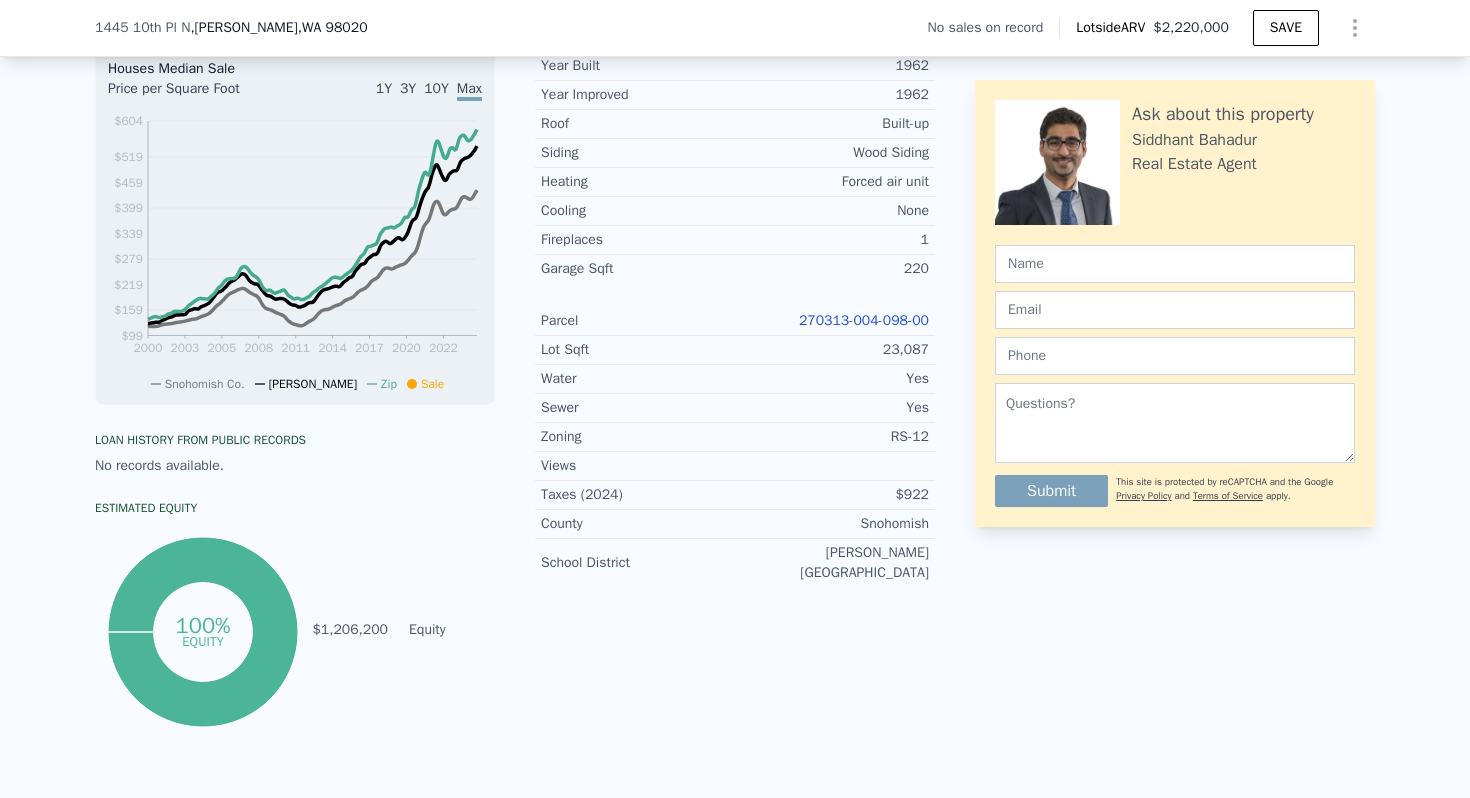 scroll, scrollTop: 585, scrollLeft: 0, axis: vertical 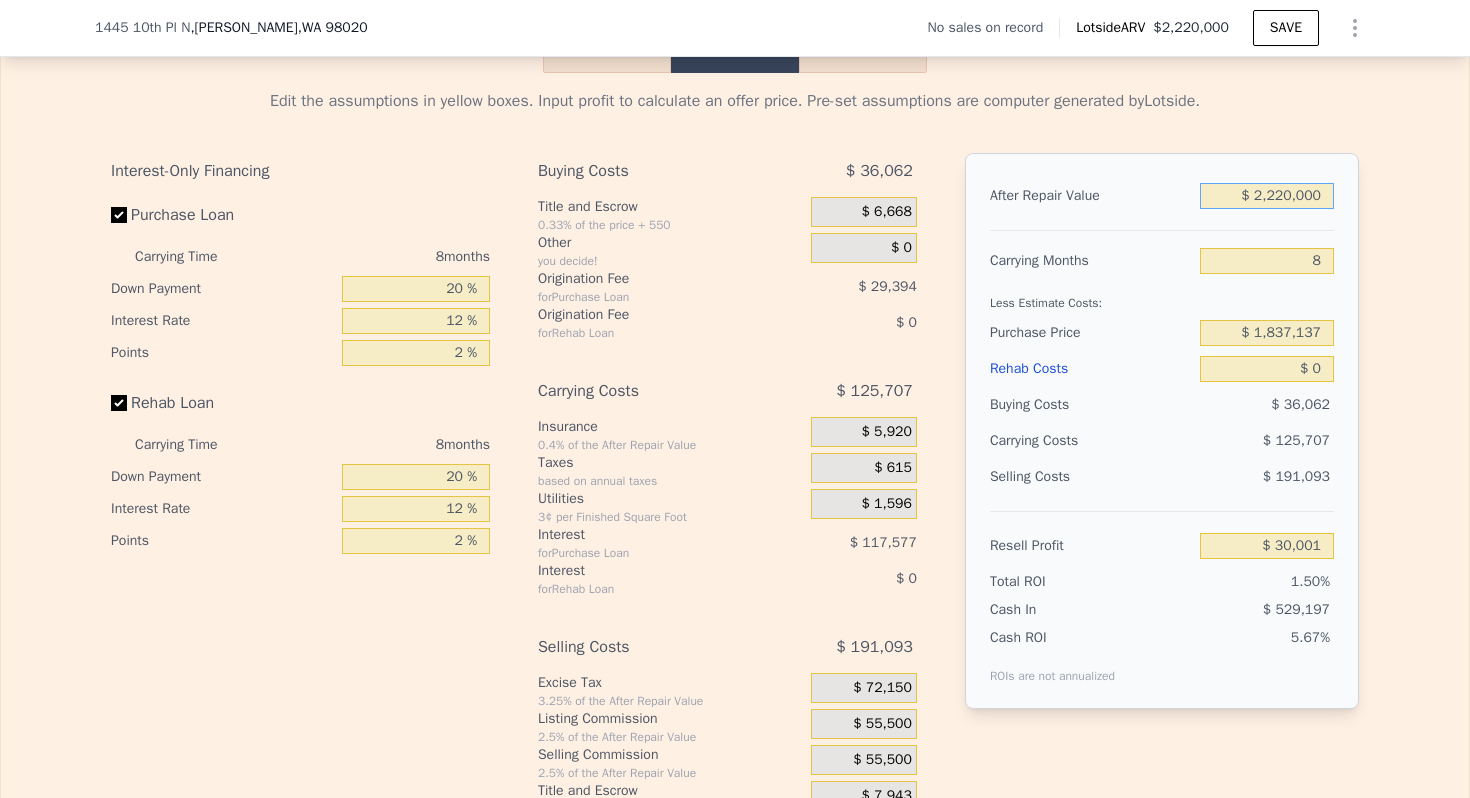 drag, startPoint x: 1236, startPoint y: 230, endPoint x: 1341, endPoint y: 224, distance: 105.17129 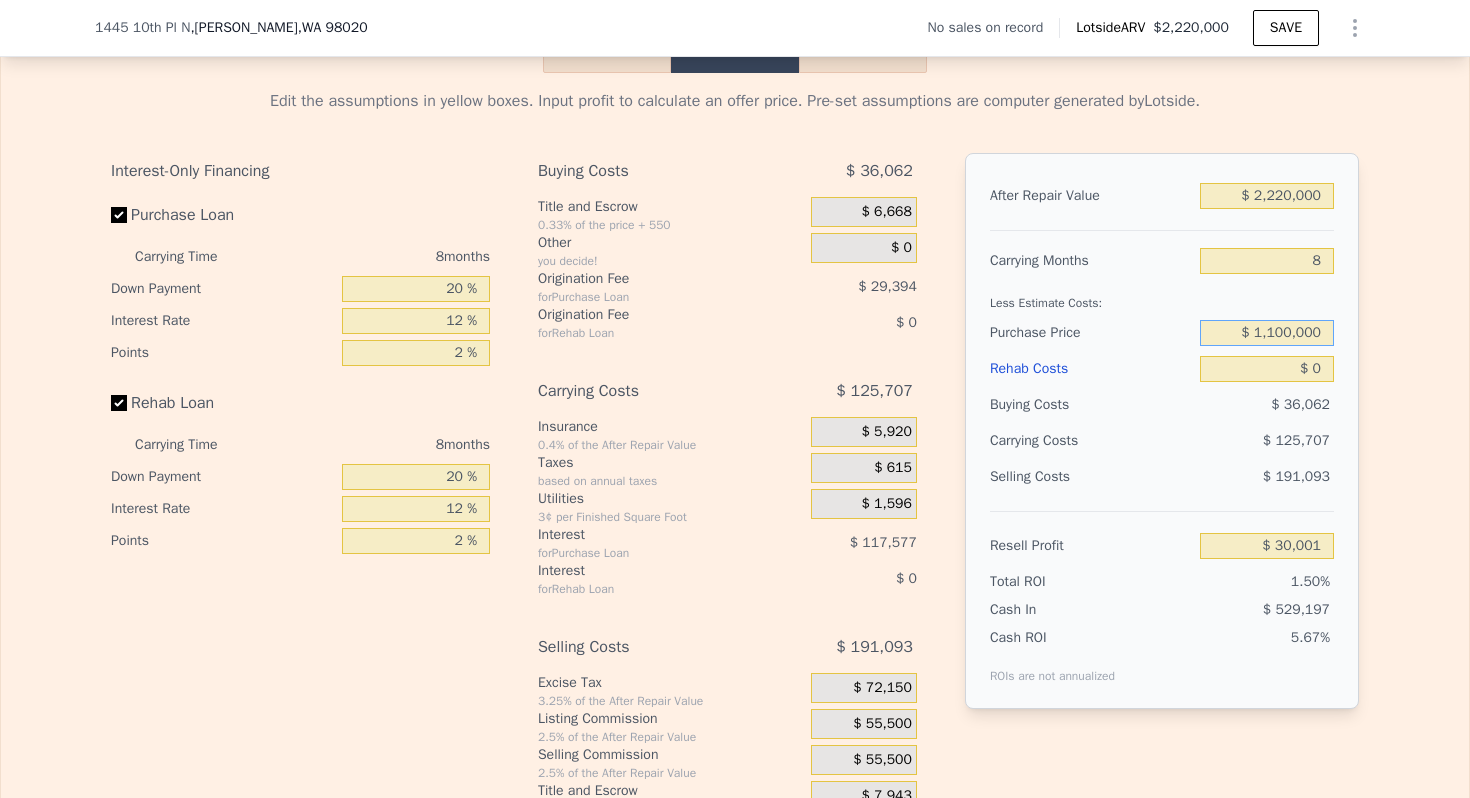 type on "$ 1,100,000" 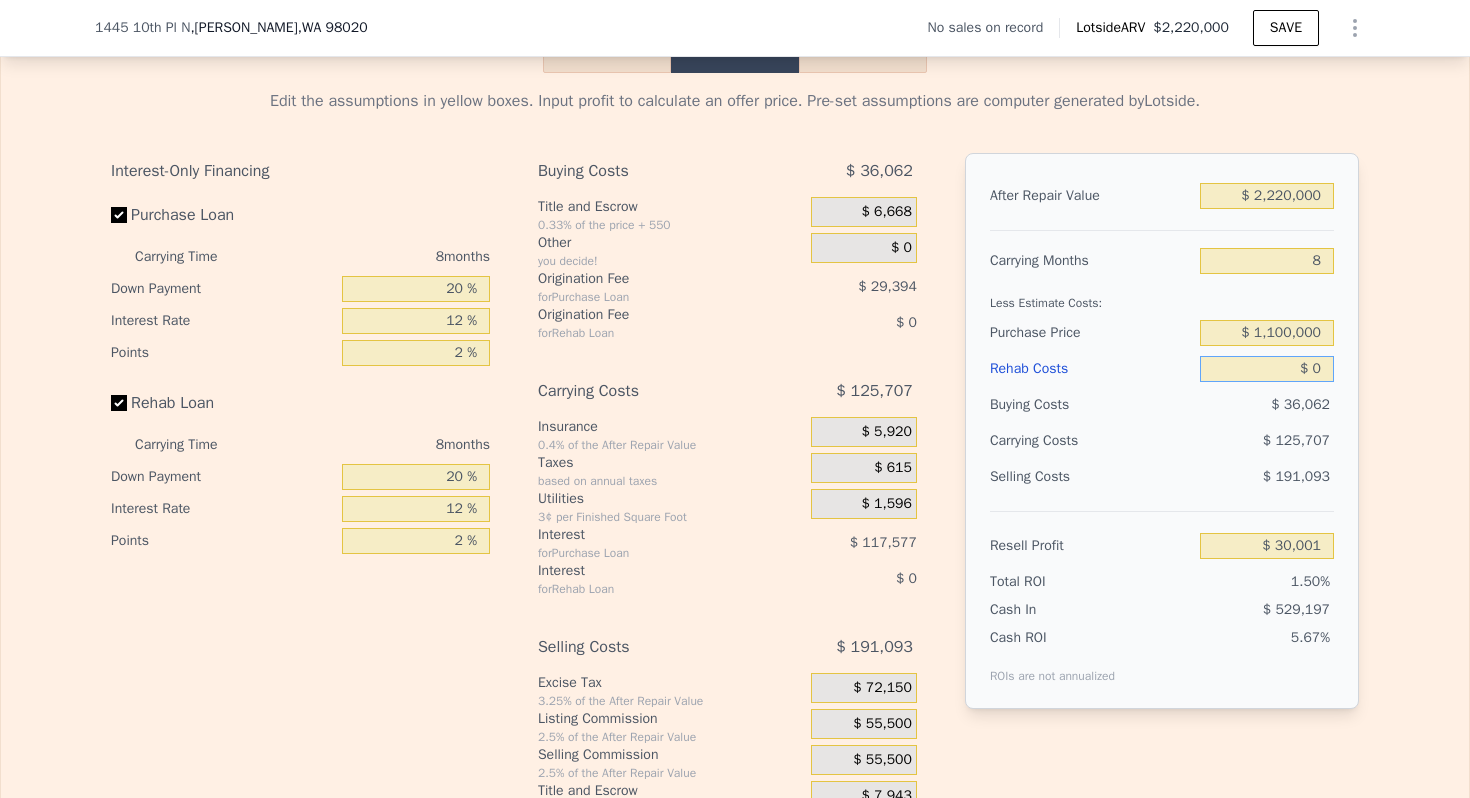 type on "$ 828,563" 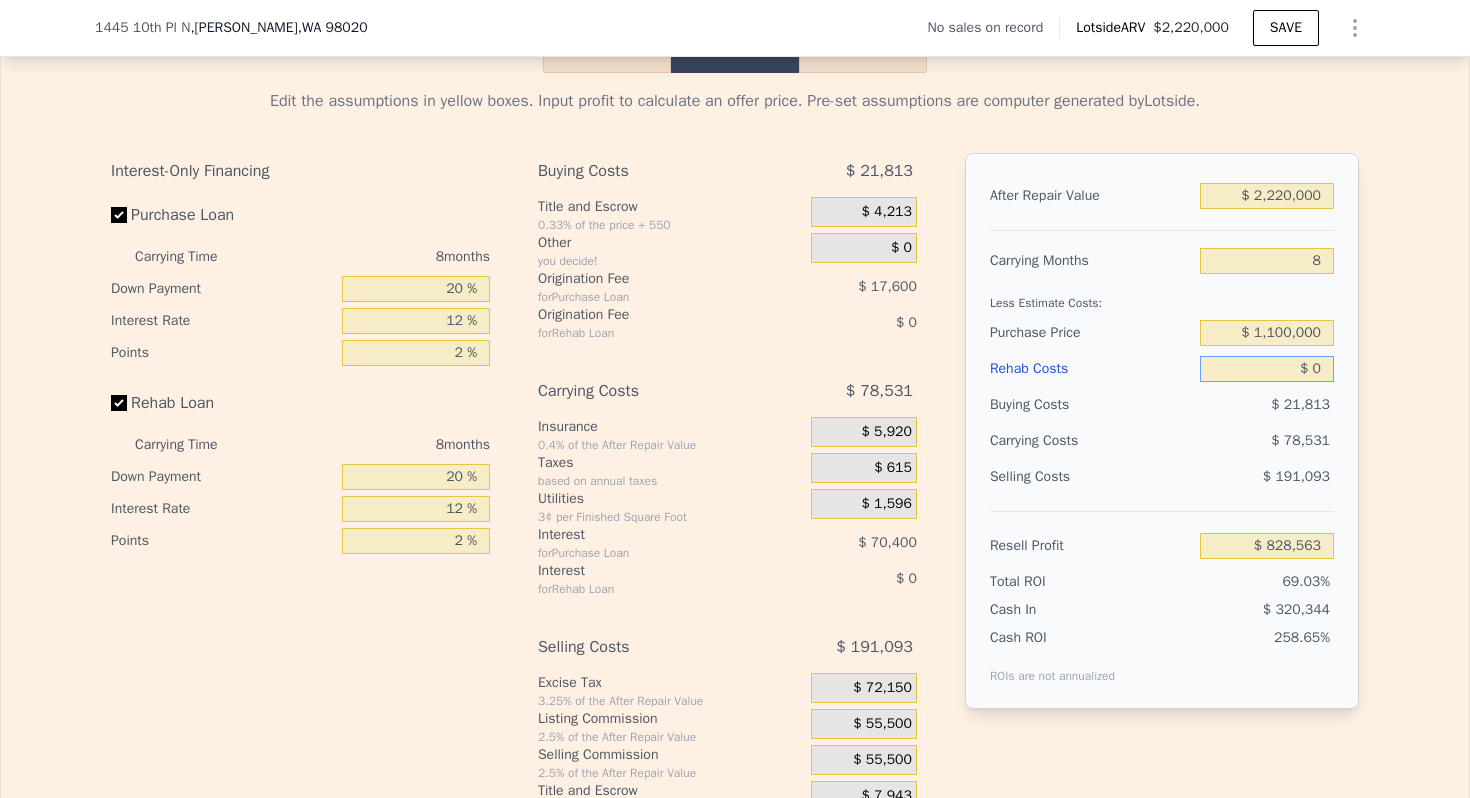type on "$ 4" 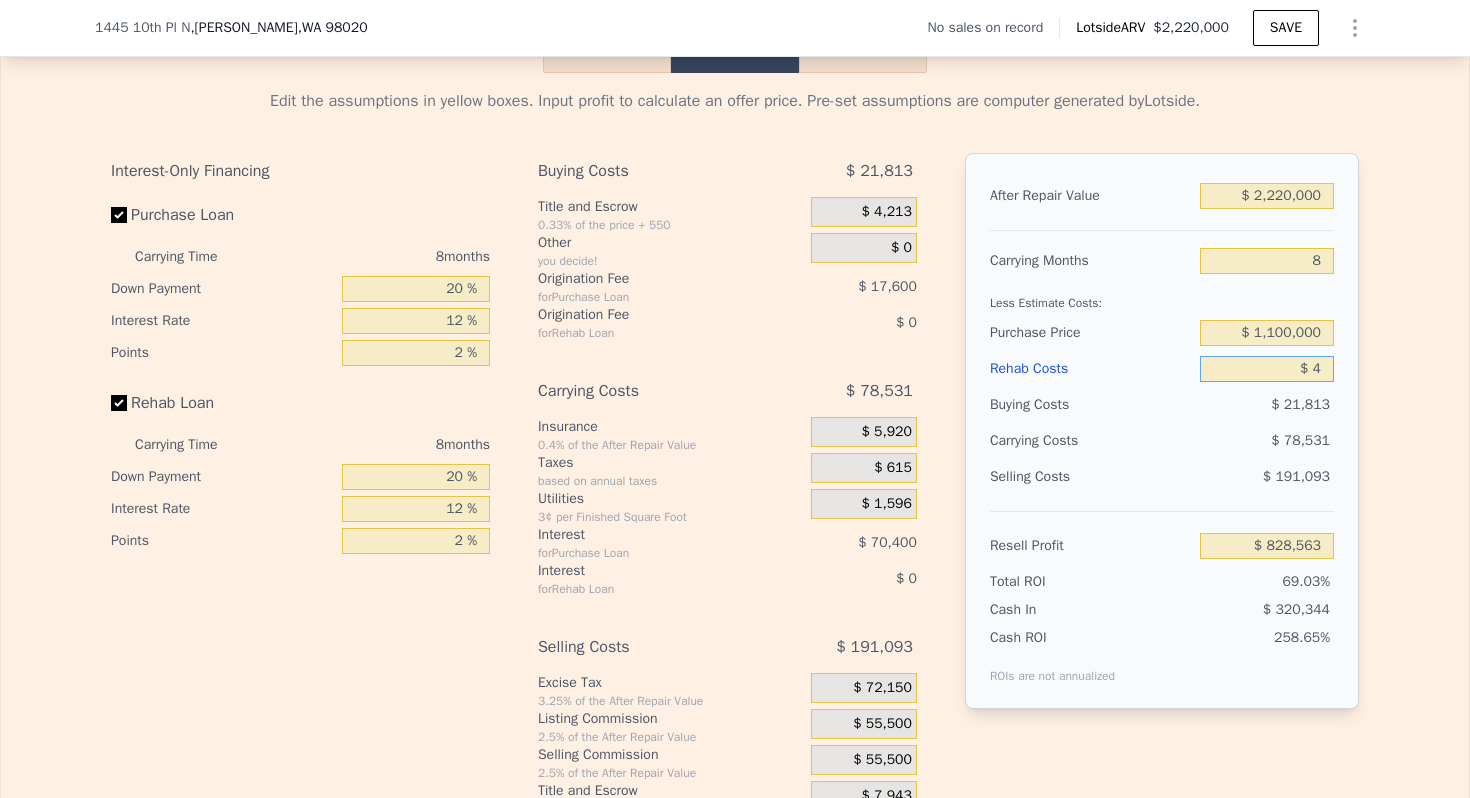 type on "$ 828,559" 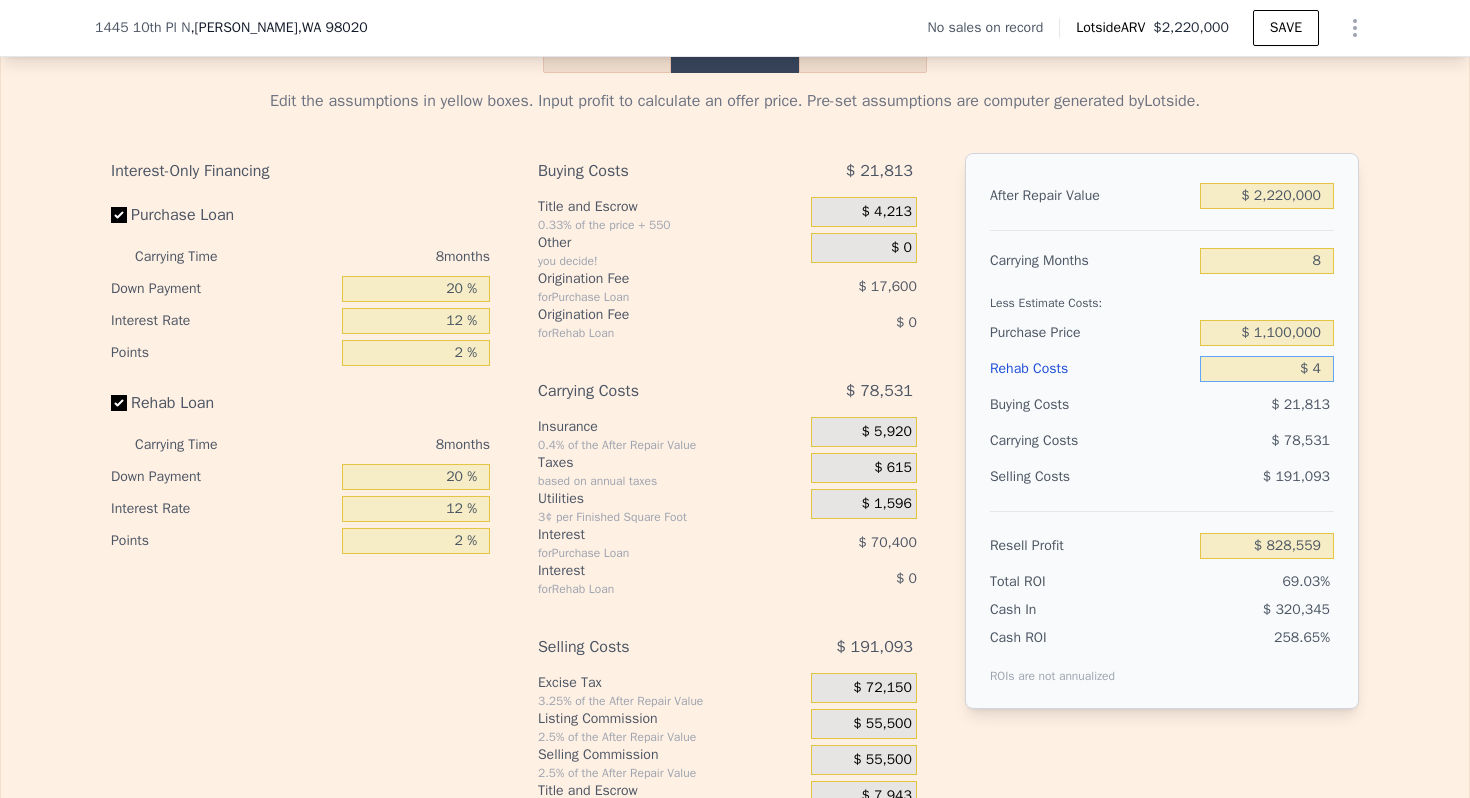 type on "$ 40" 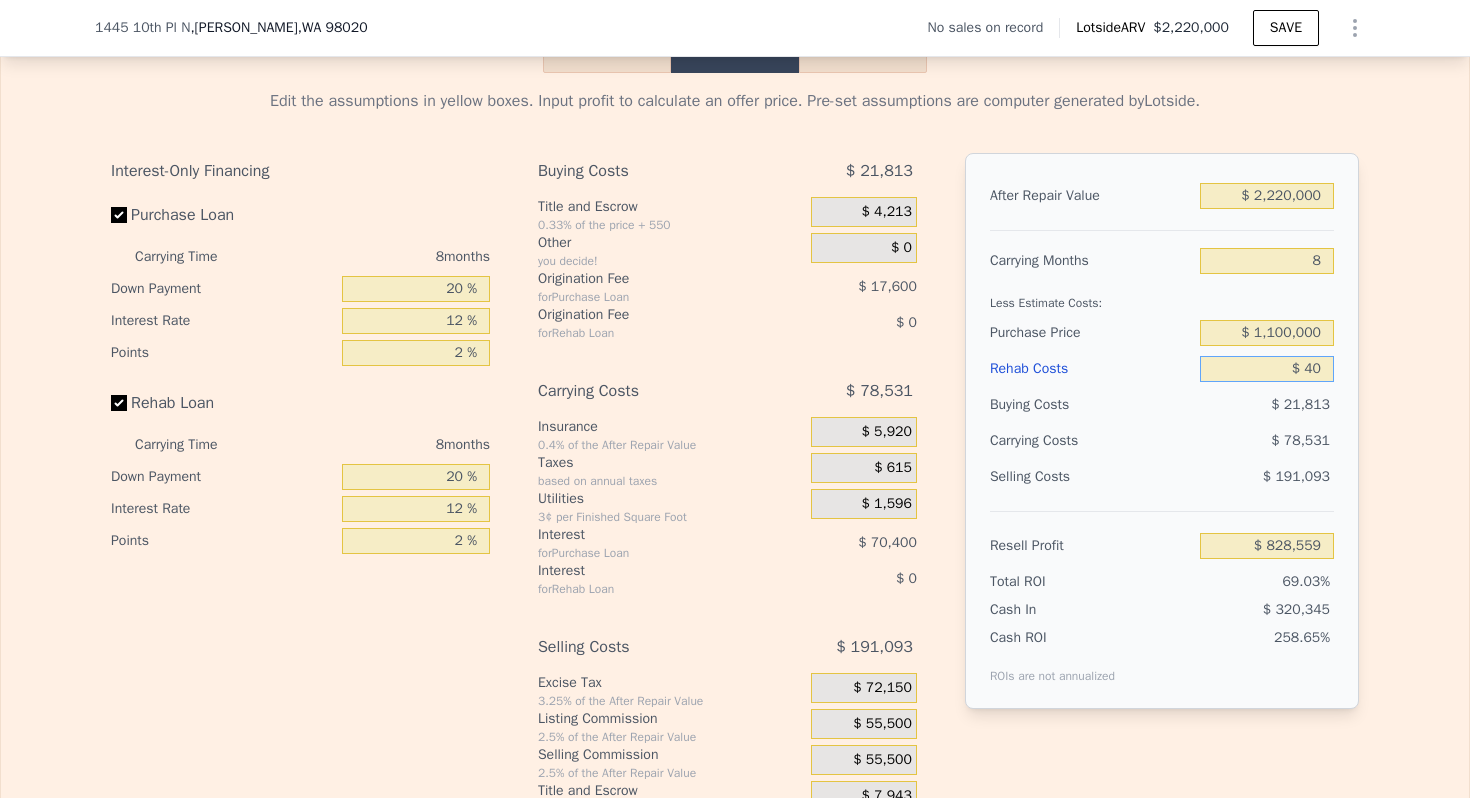 type on "$ 828,522" 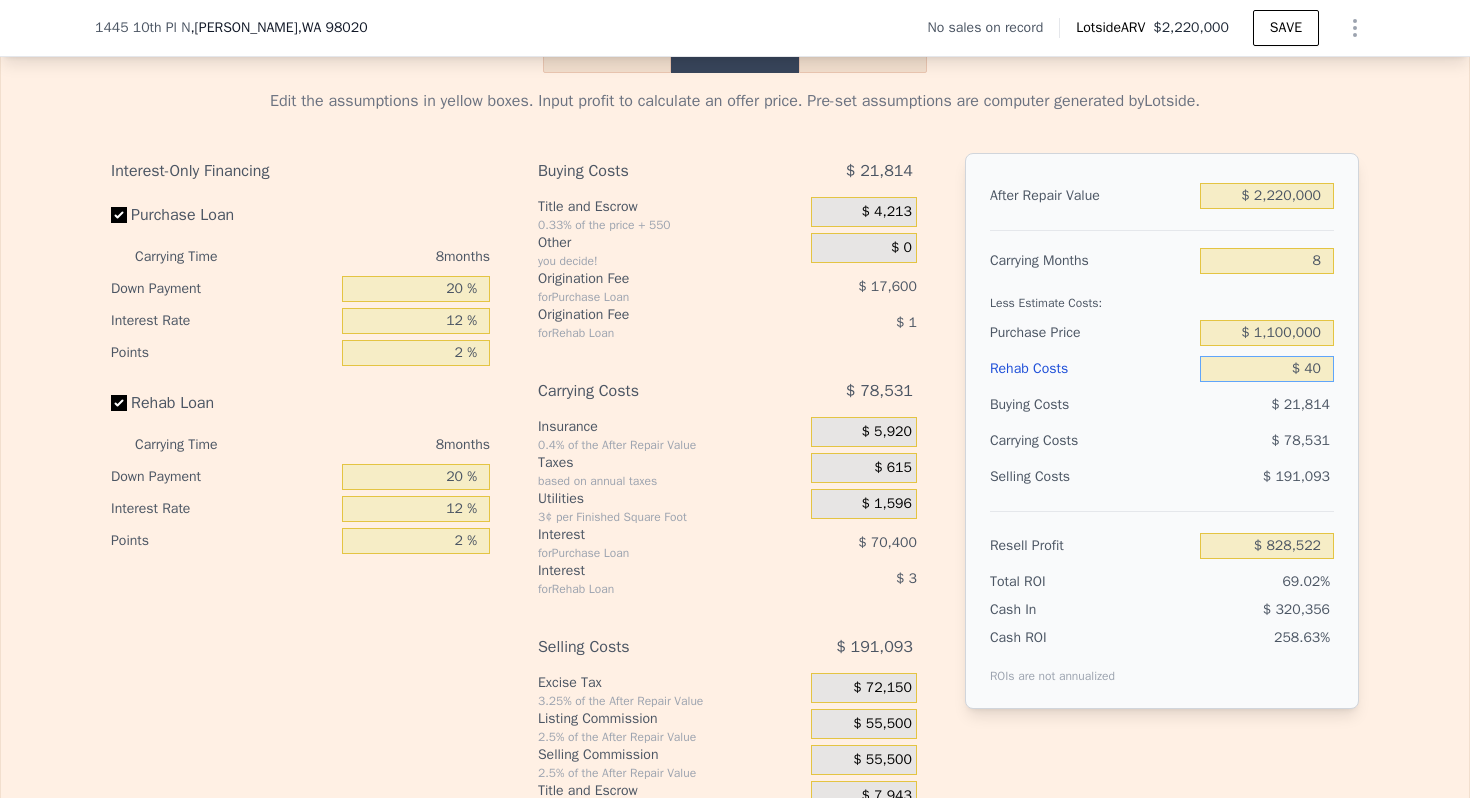 type on "$ 400" 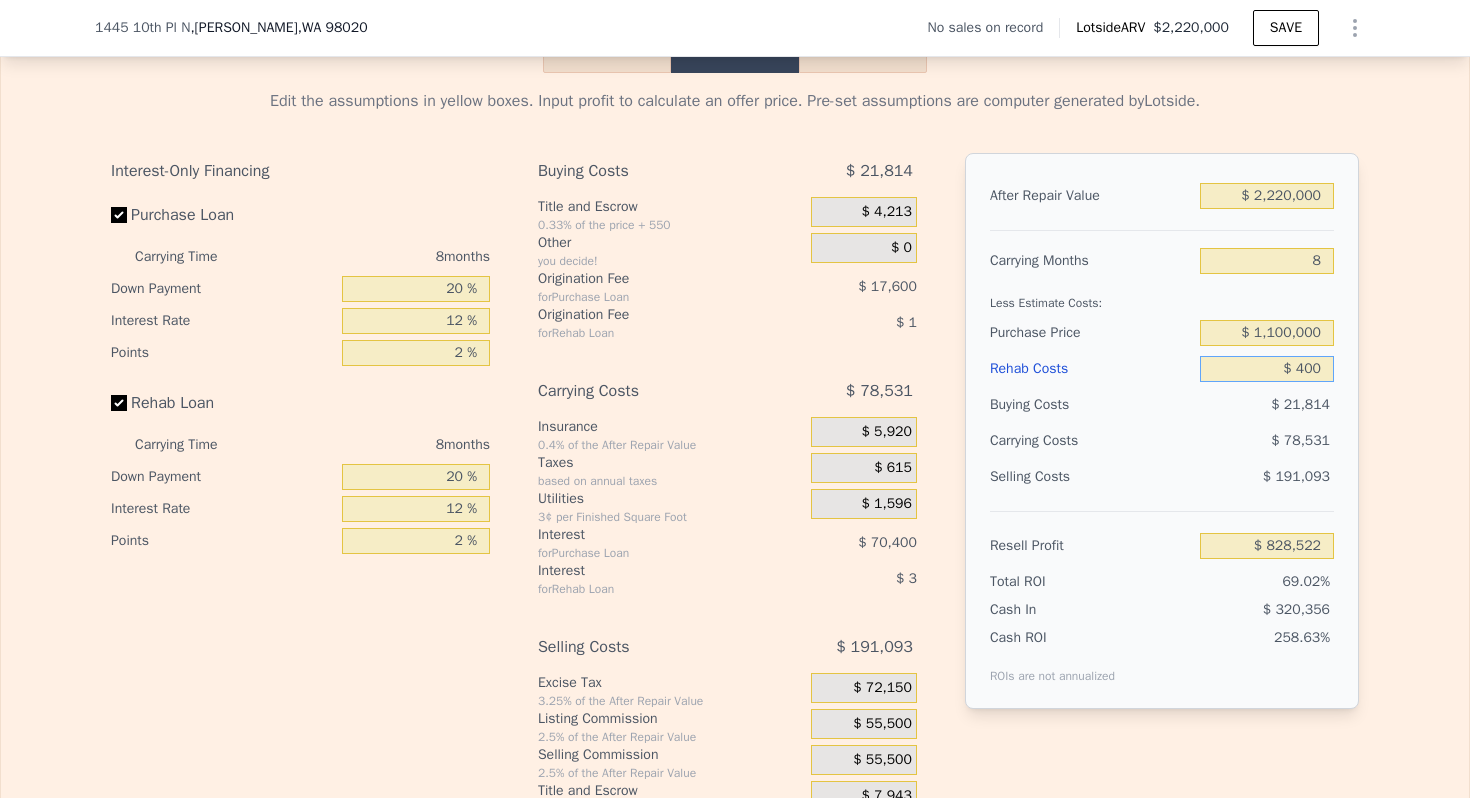 type on "$ 828,133" 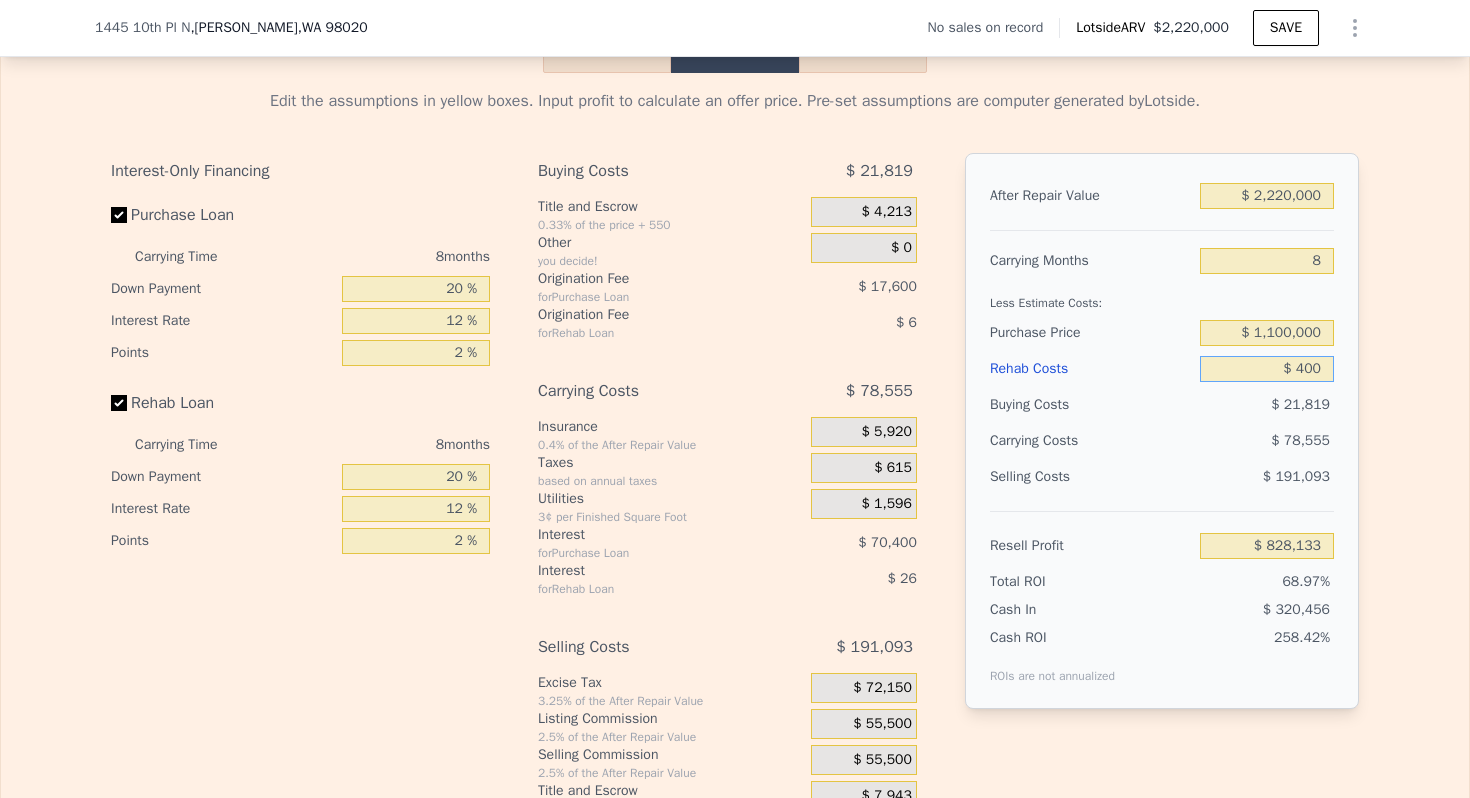 type on "$ 4,000" 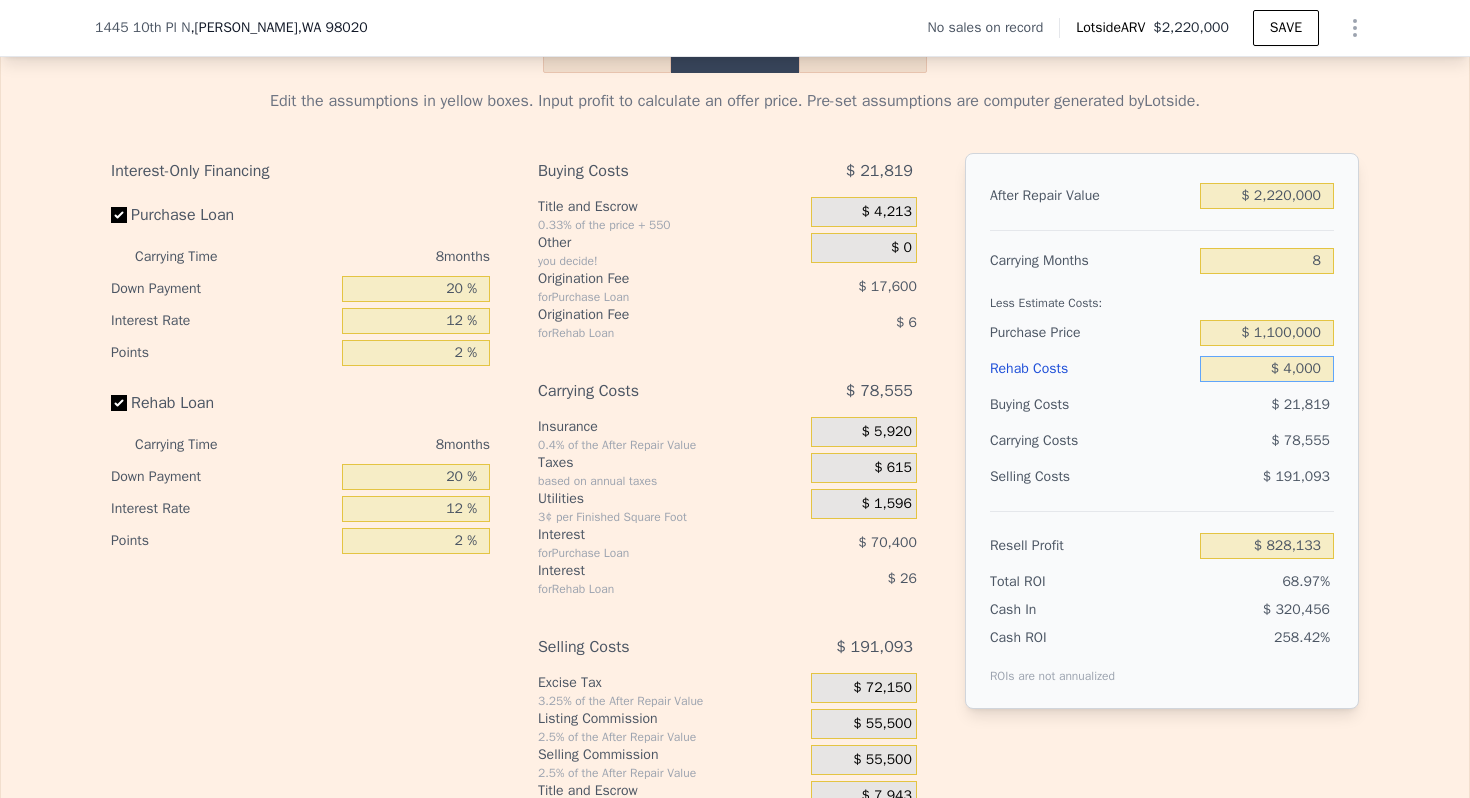 type on "$ 824,243" 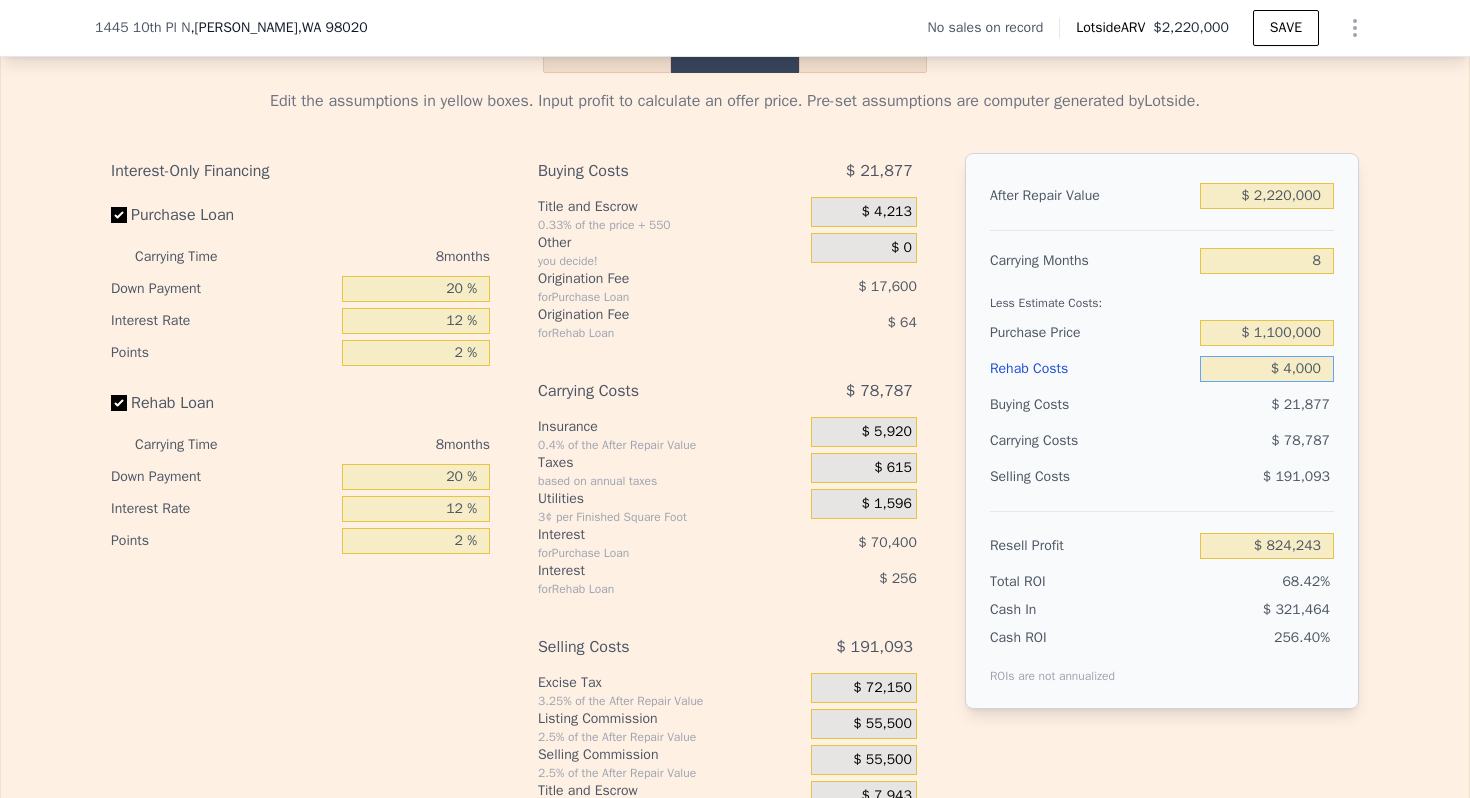 type on "$ 40,000" 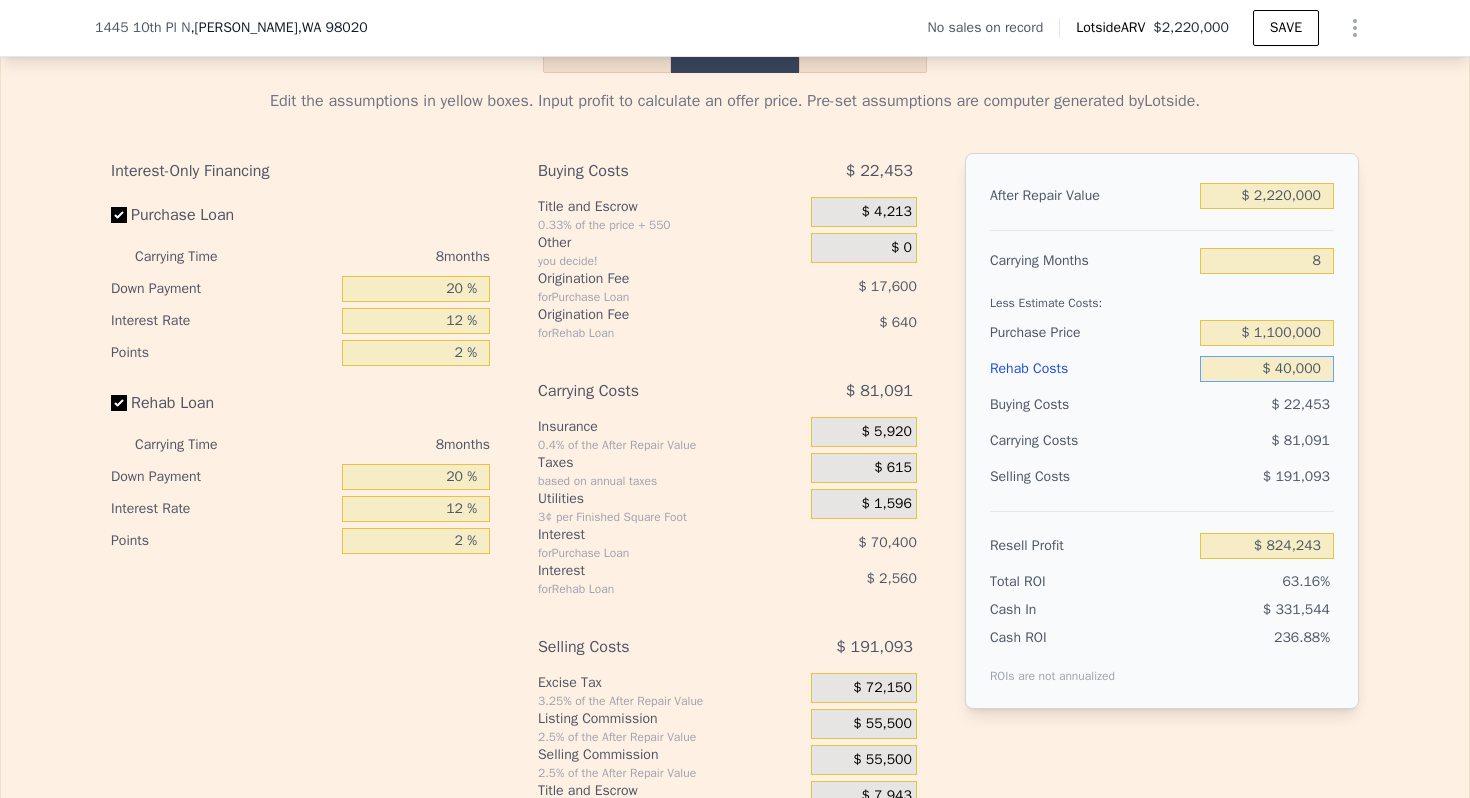 type on "$ 785,363" 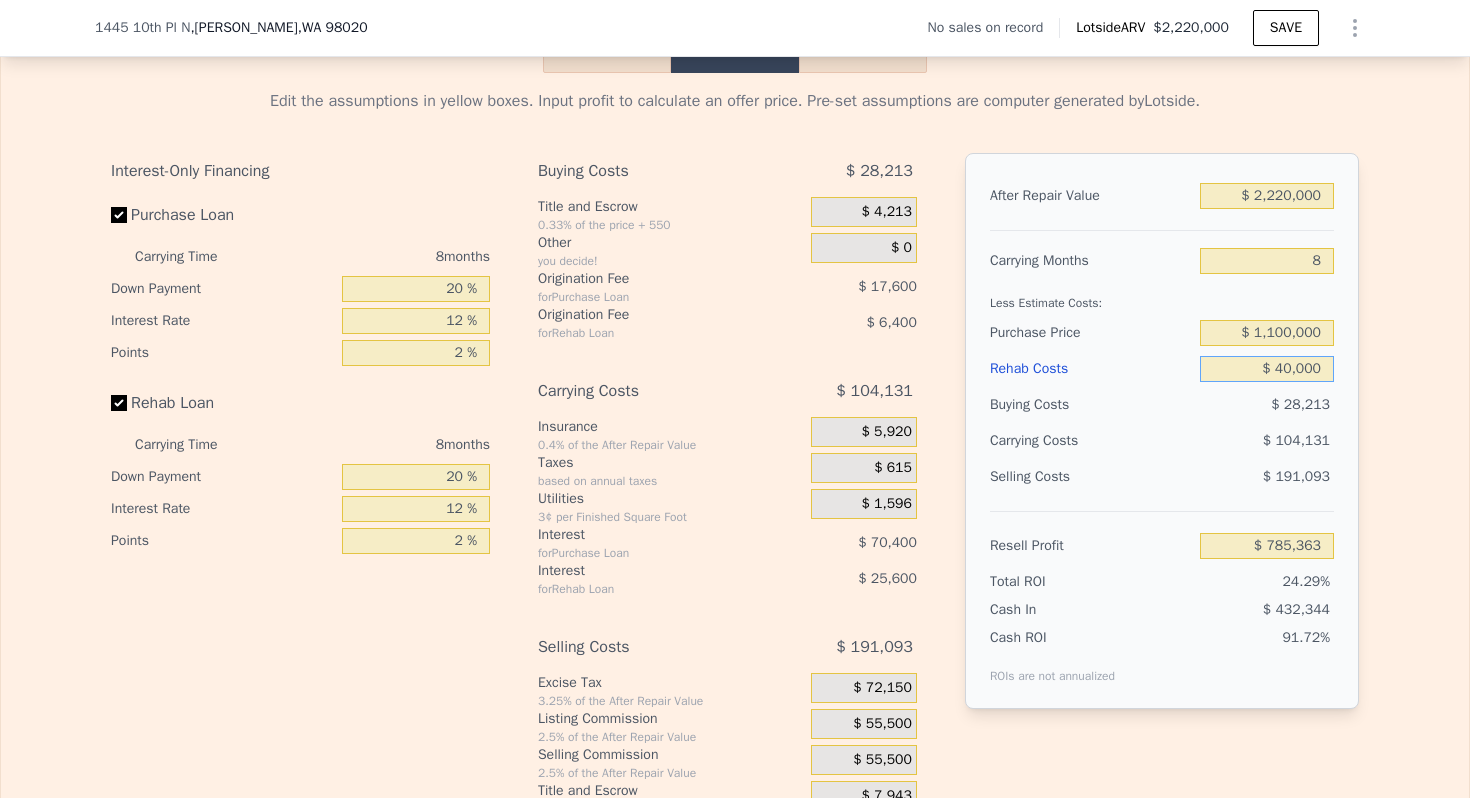 type on "$ 400,000" 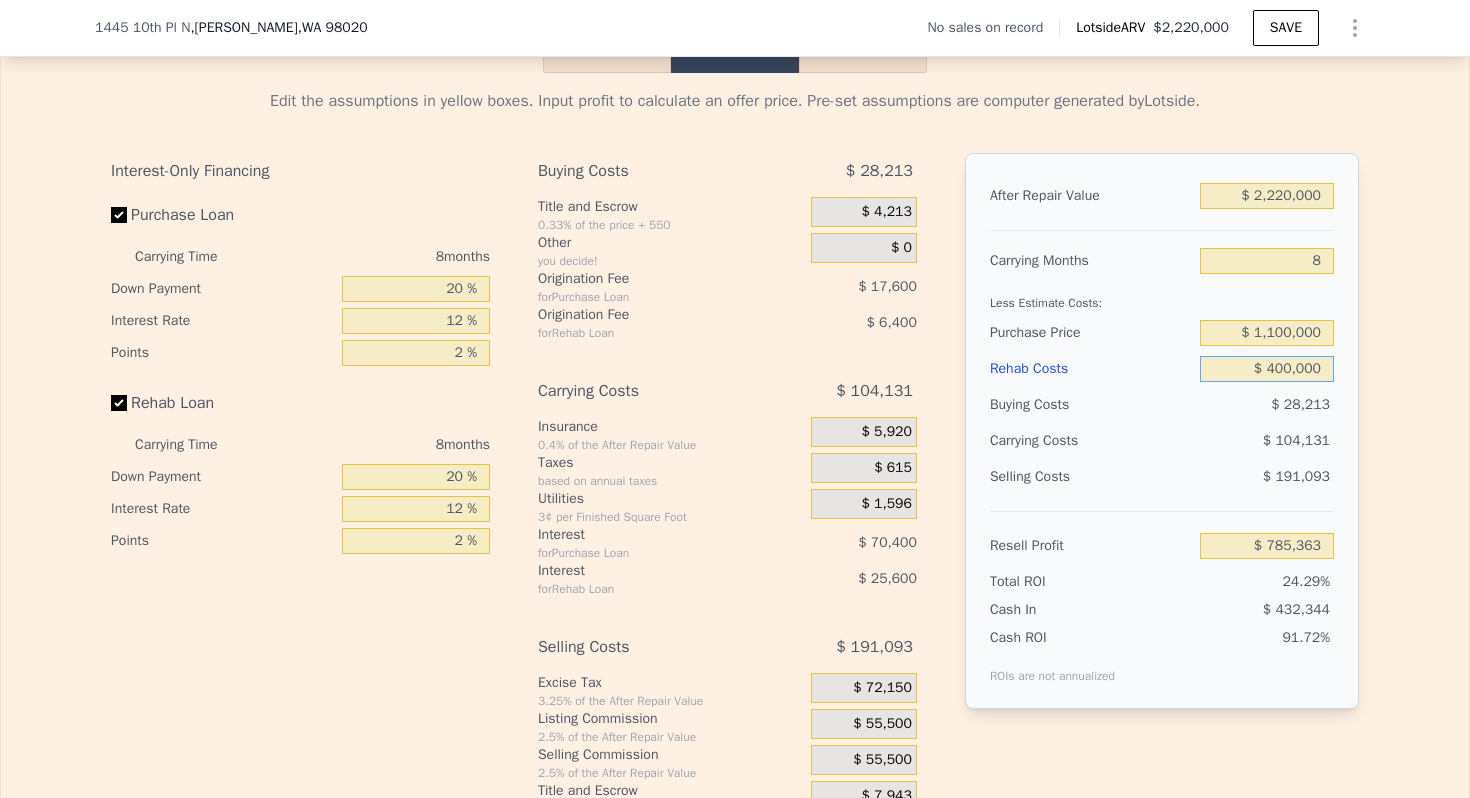 type on "$ 396,563" 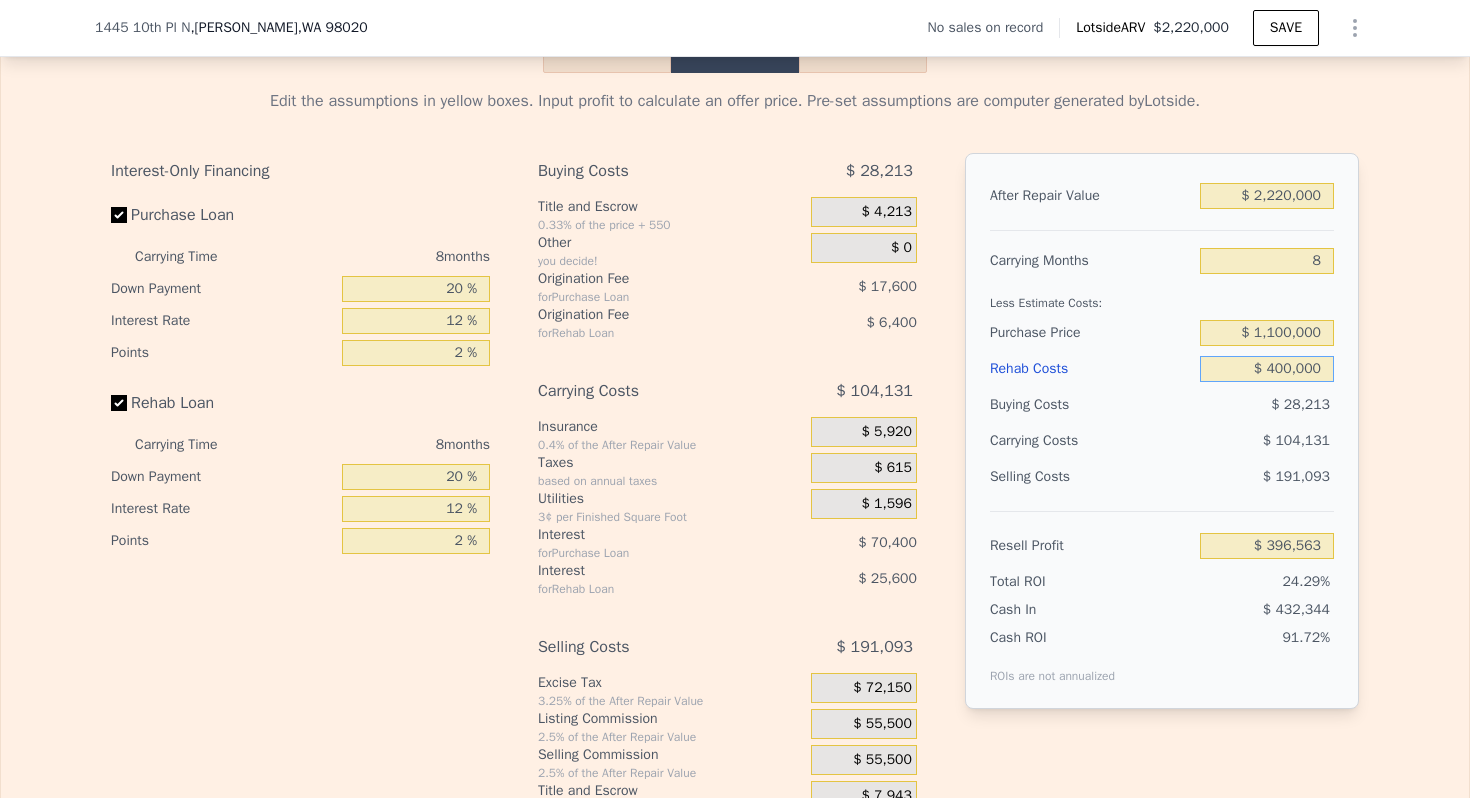 type on "$ 5" 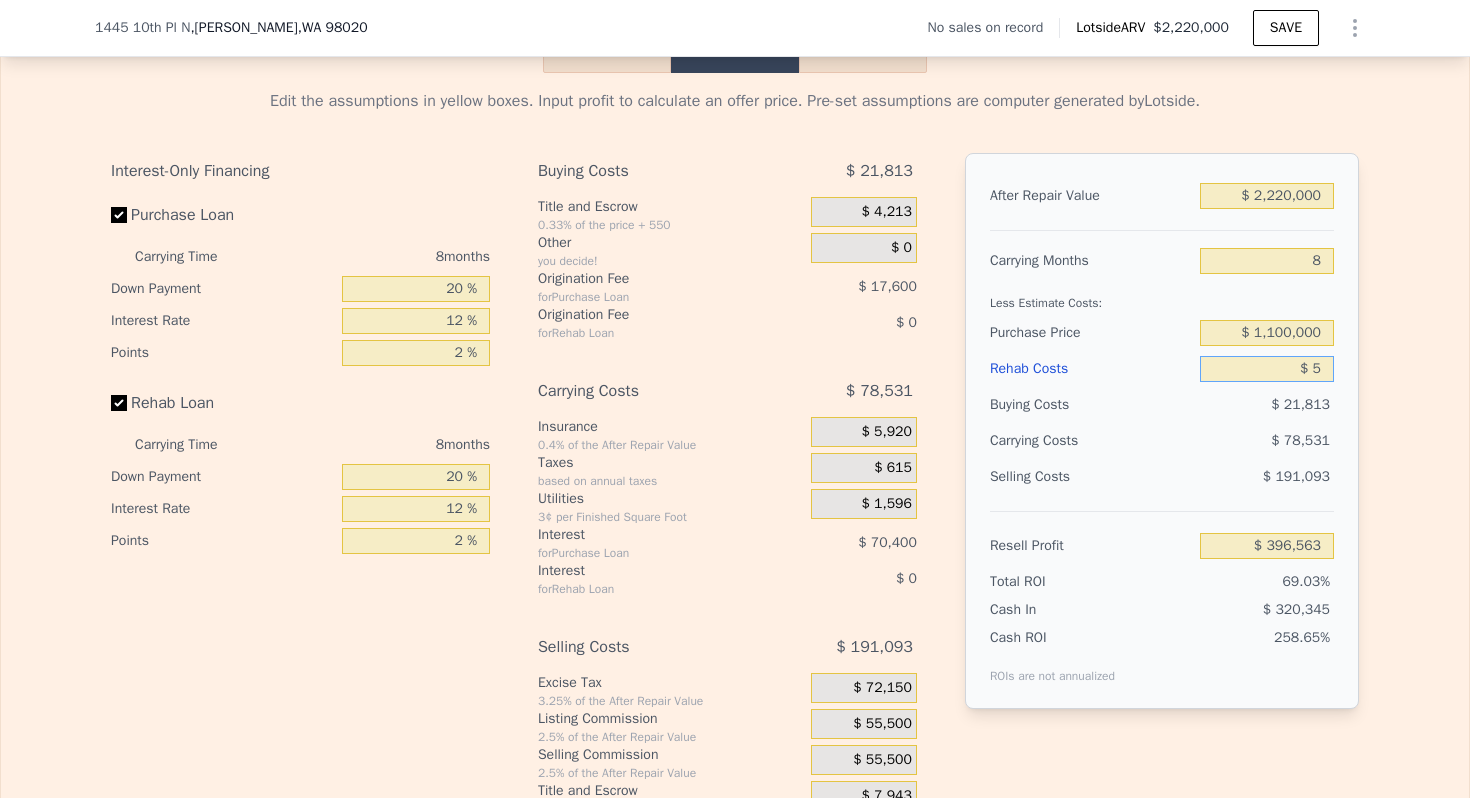 type on "$ 828,558" 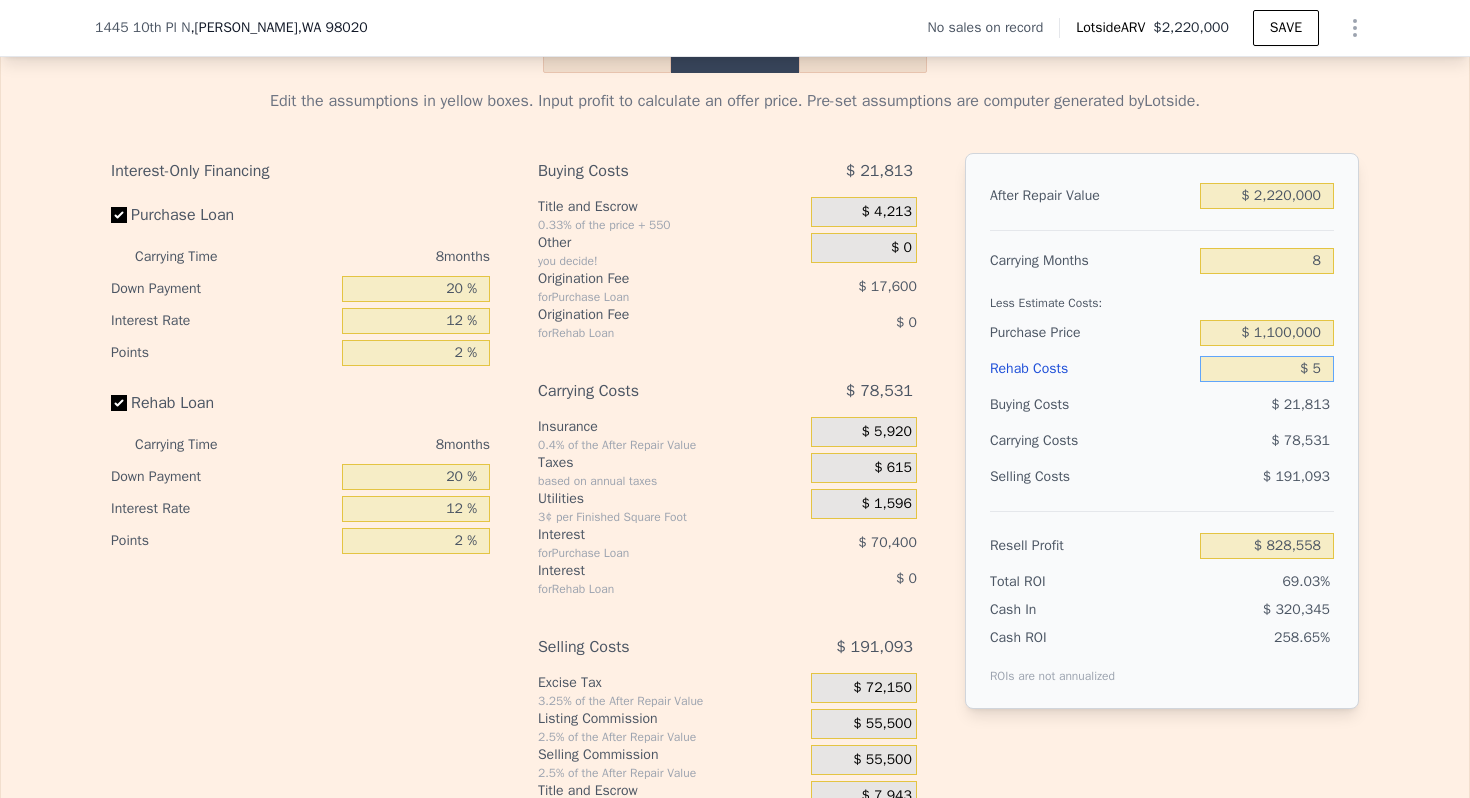 type on "$ 50" 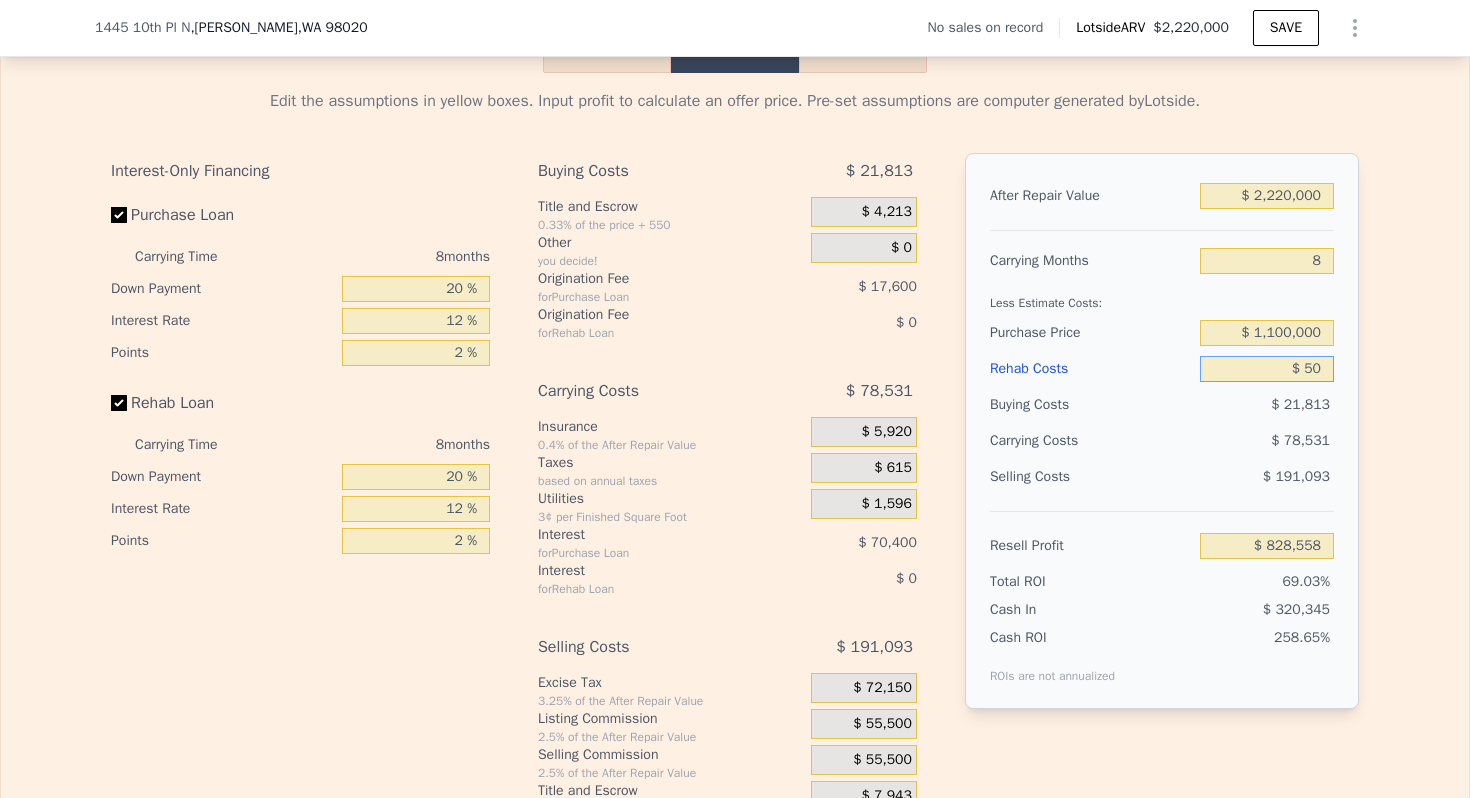 type on "$ 828,512" 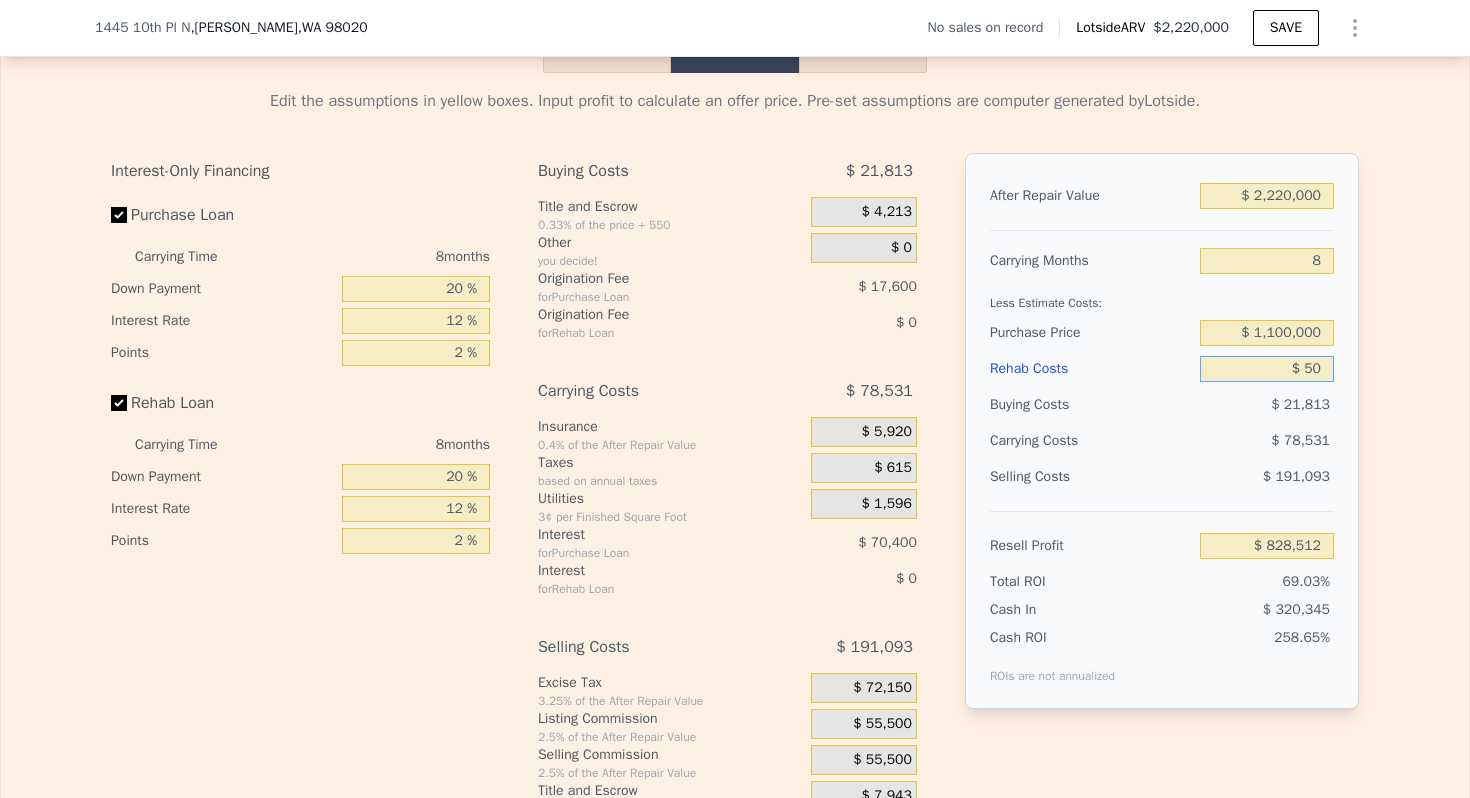 type on "$ 500" 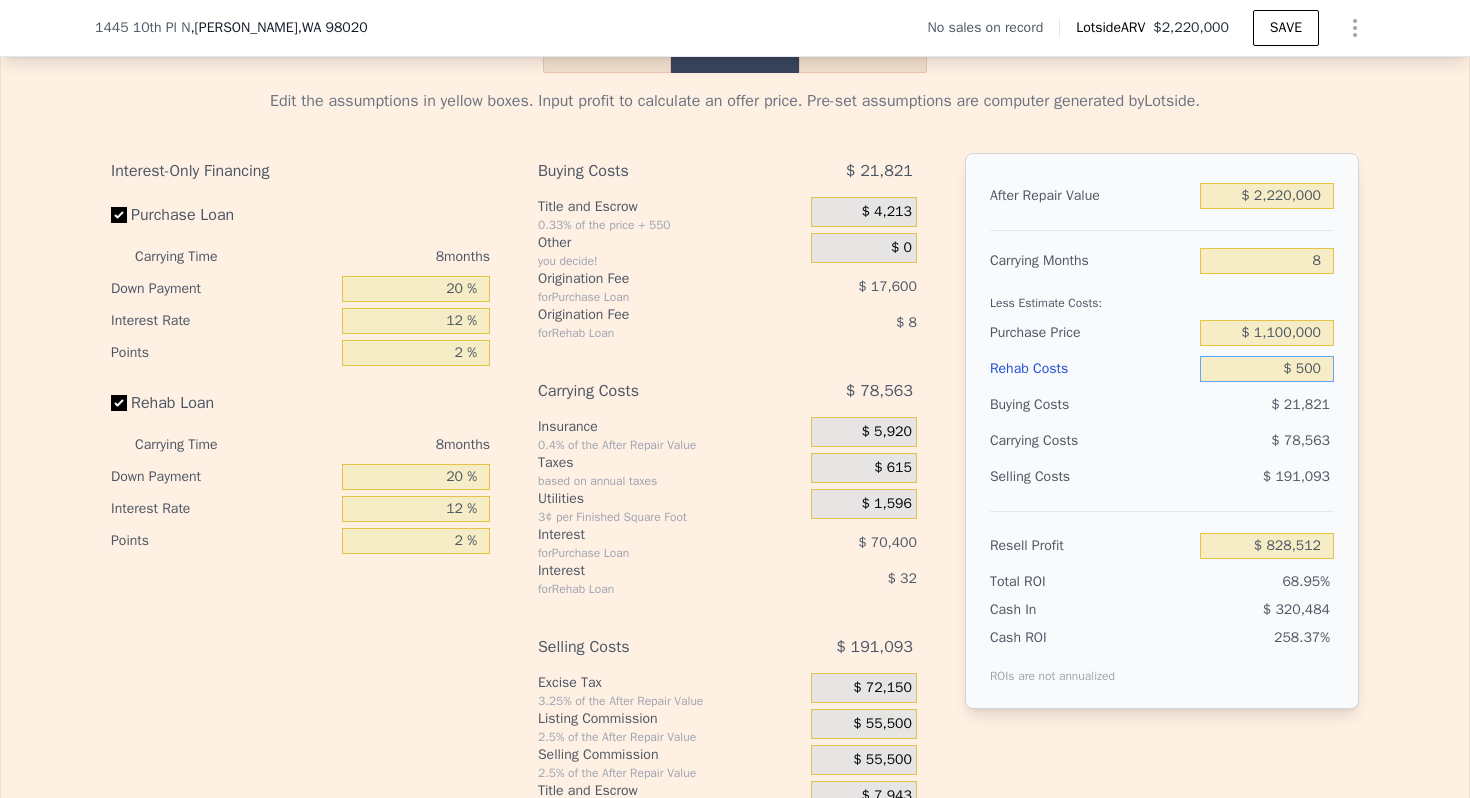 type on "$ 828,023" 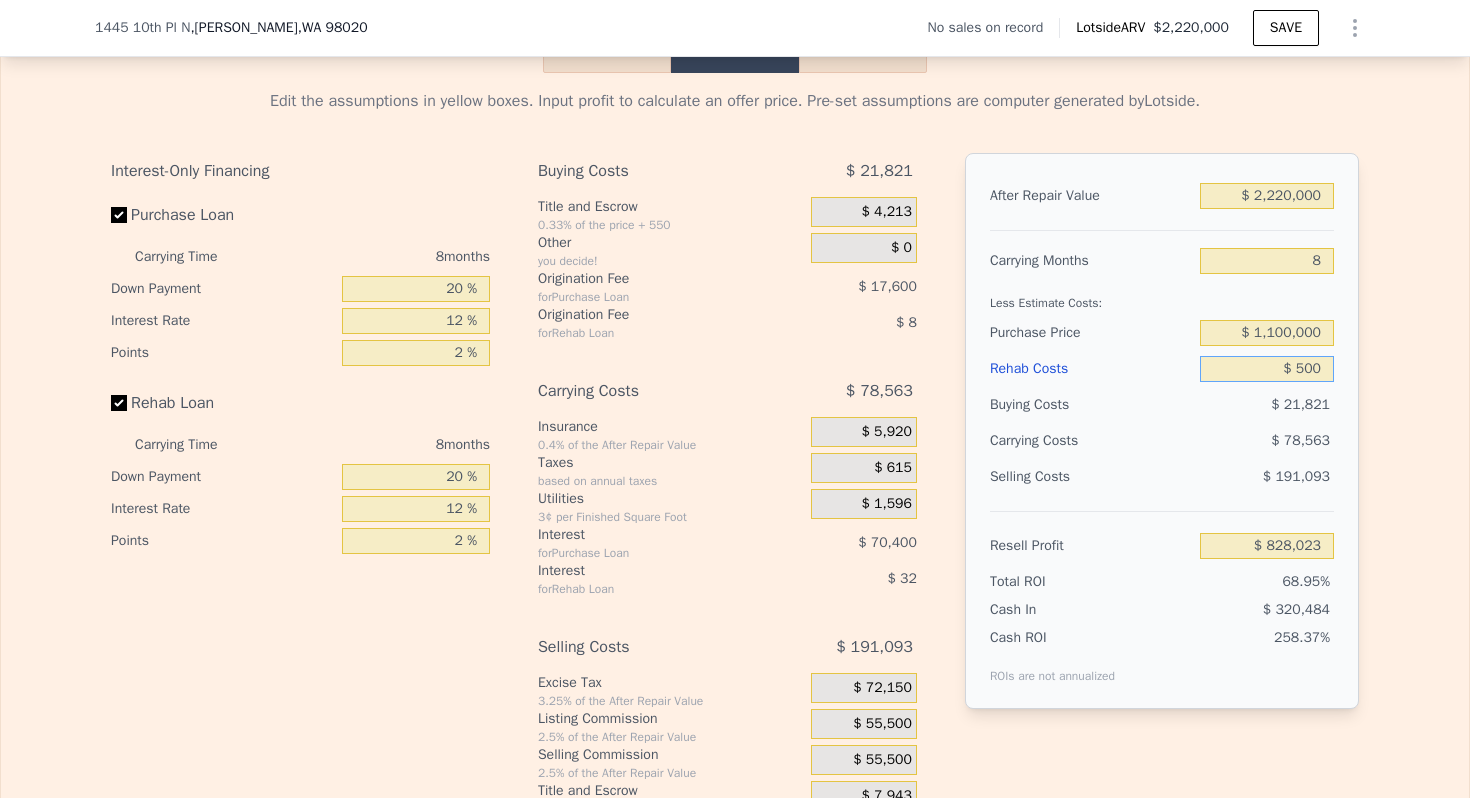 type on "$ 5,000" 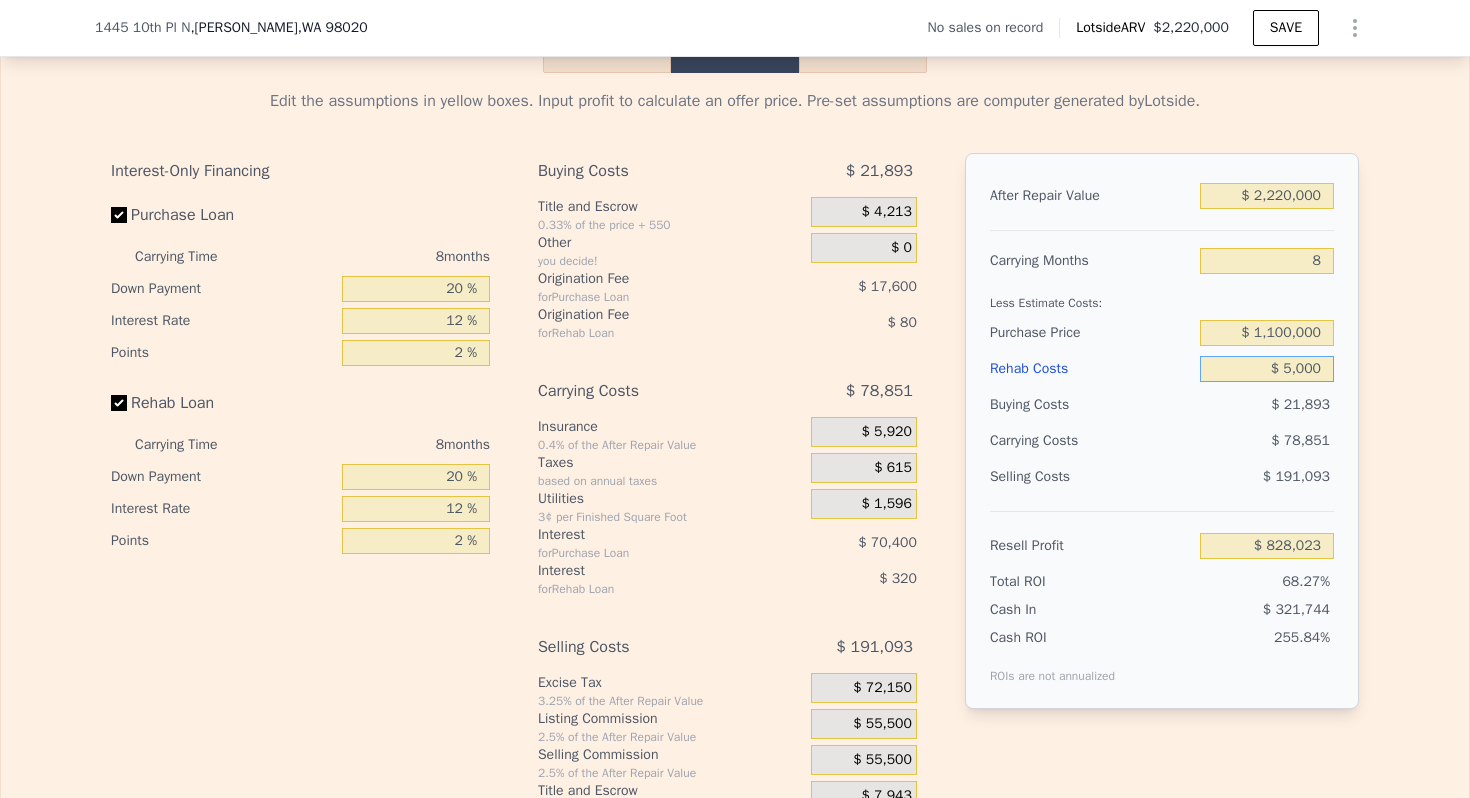 type on "$ 823,163" 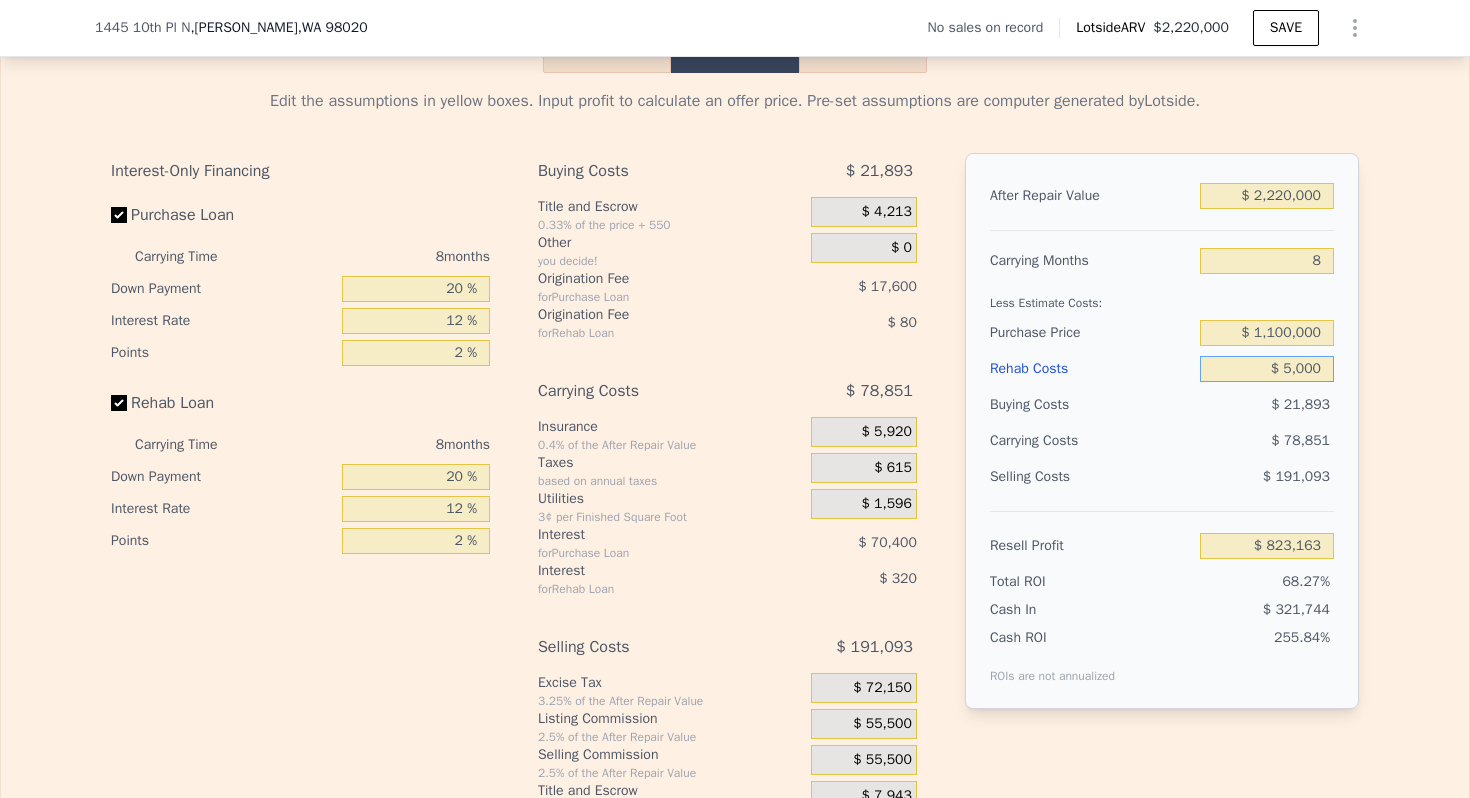 type on "$ 50,000" 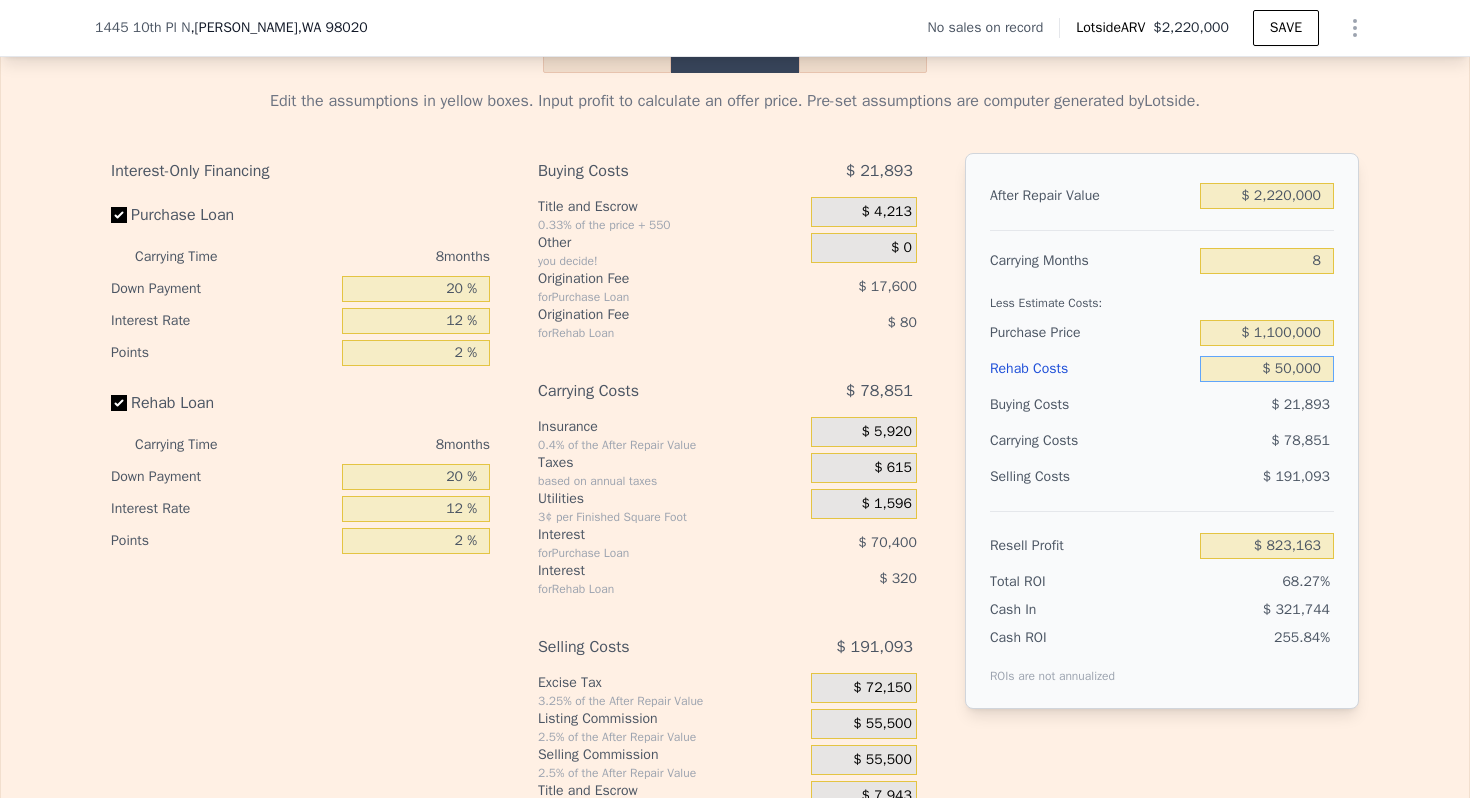 type on "$ 774,563" 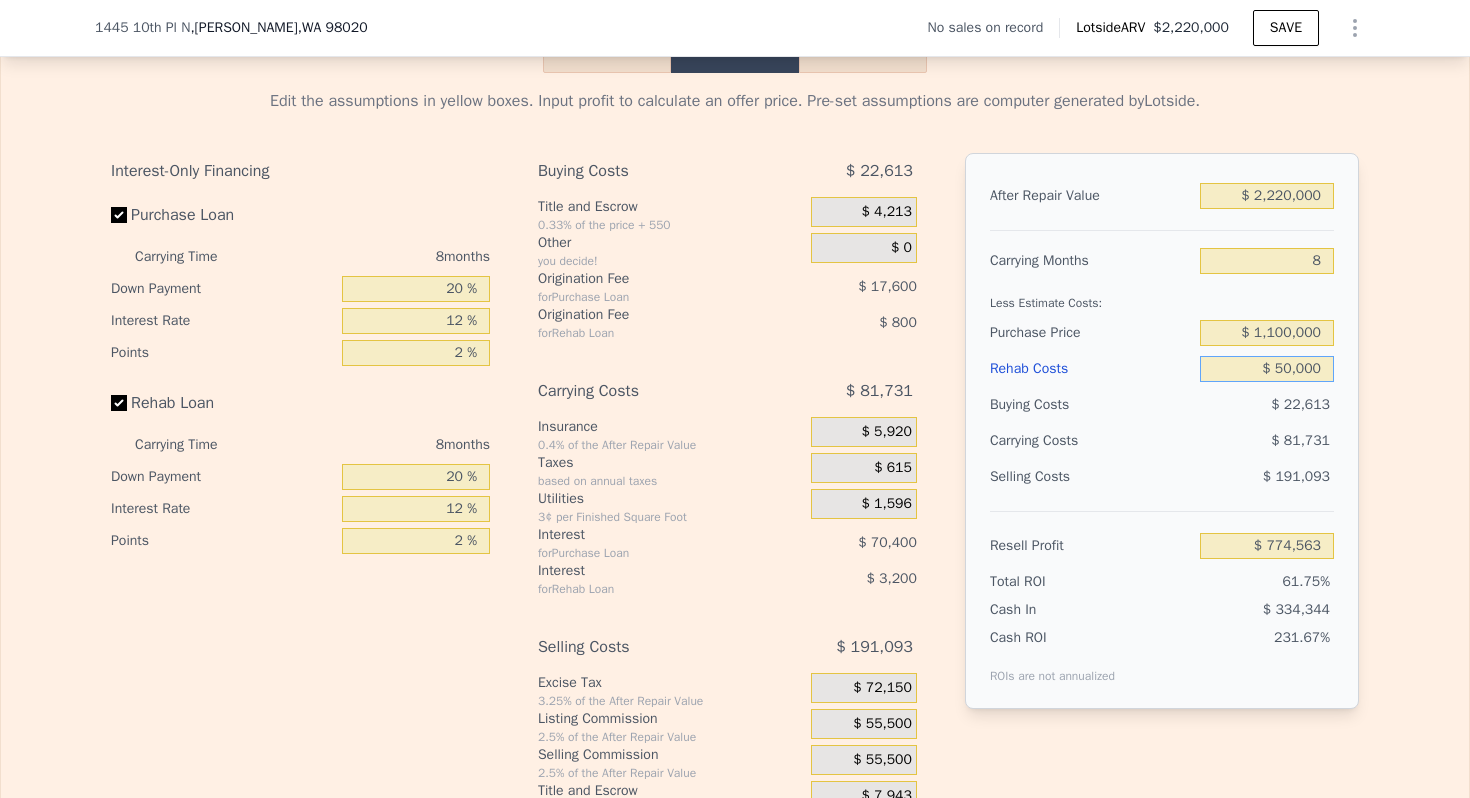 type on "$ 500,000" 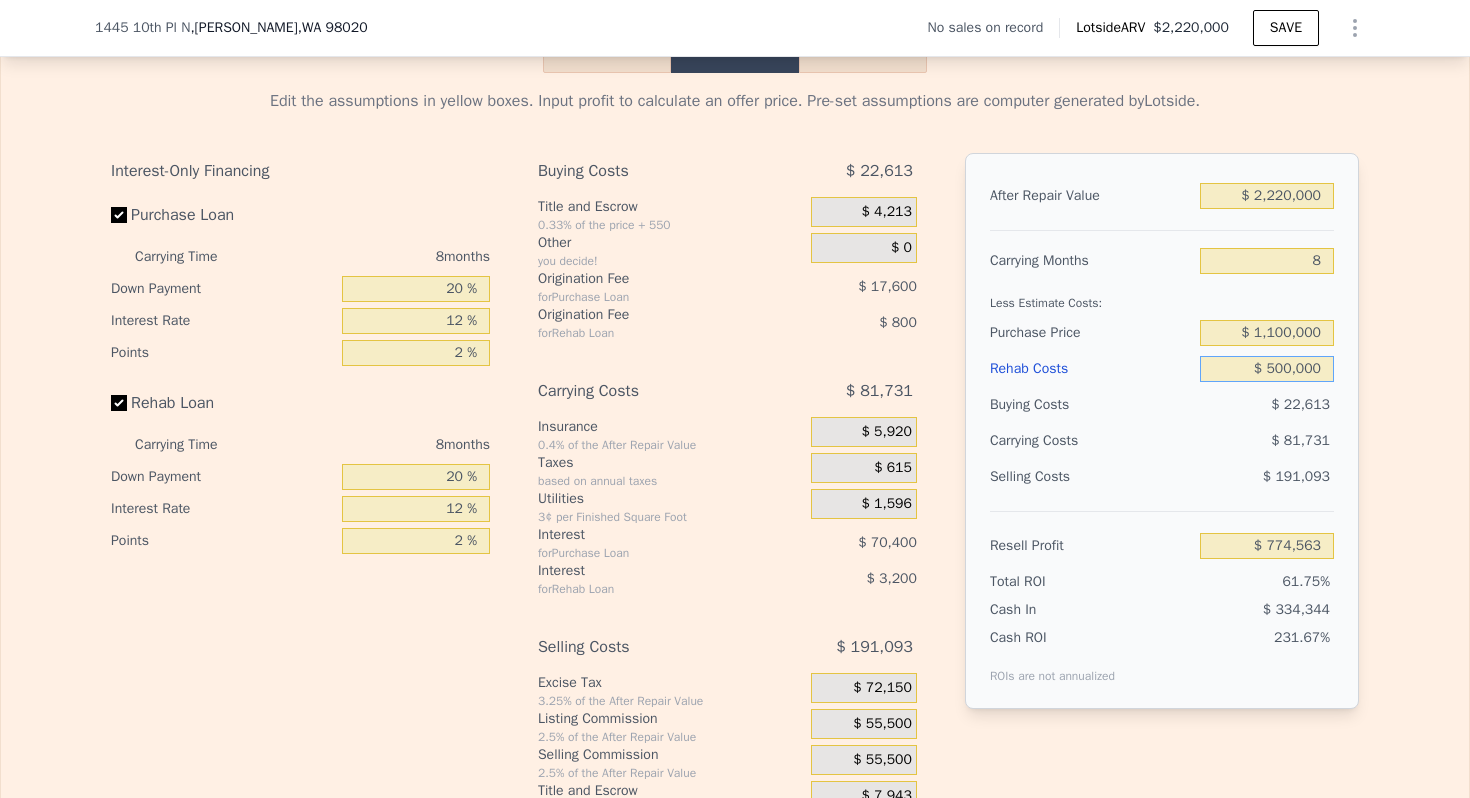type on "$ 288,563" 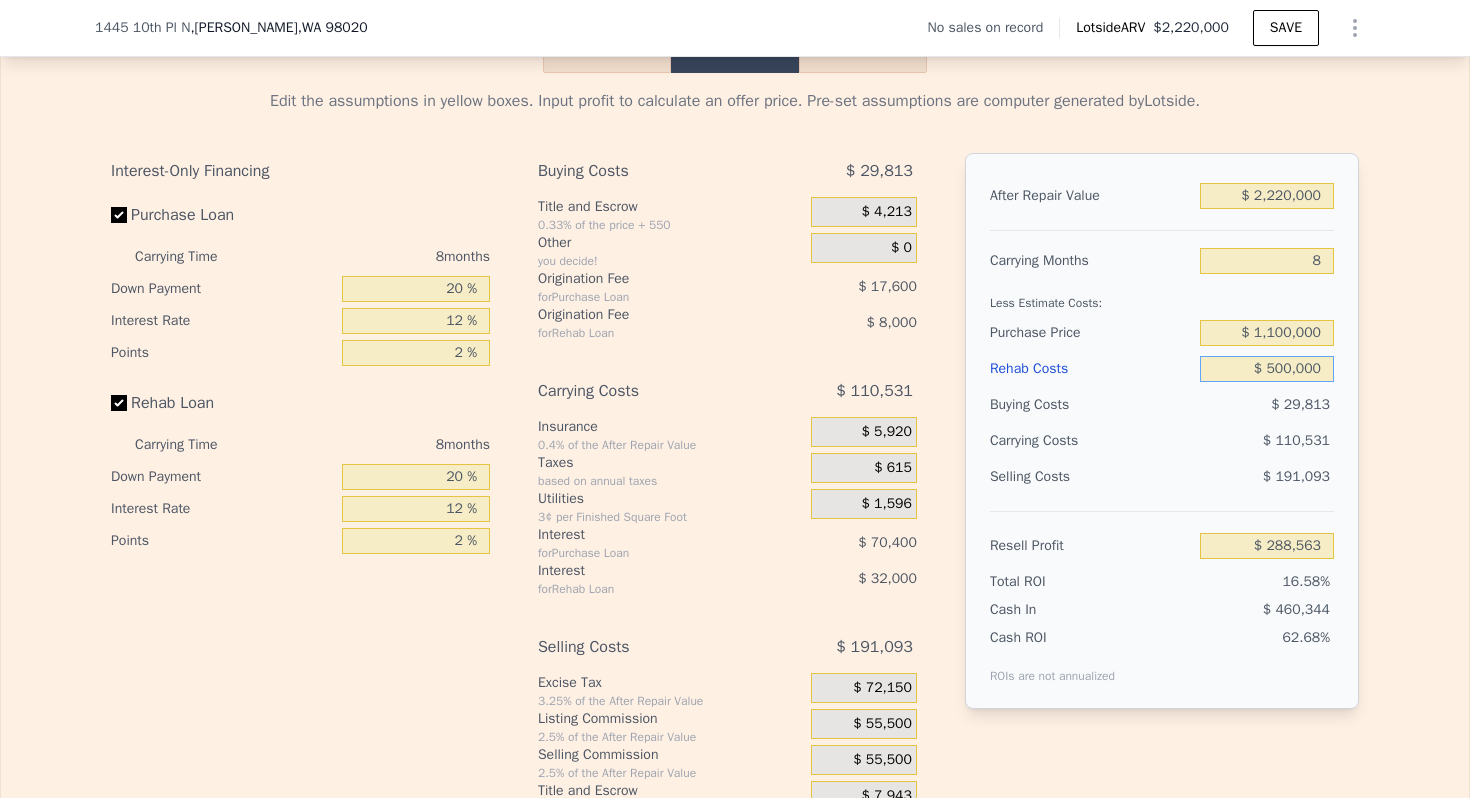 type on "$ 500,000" 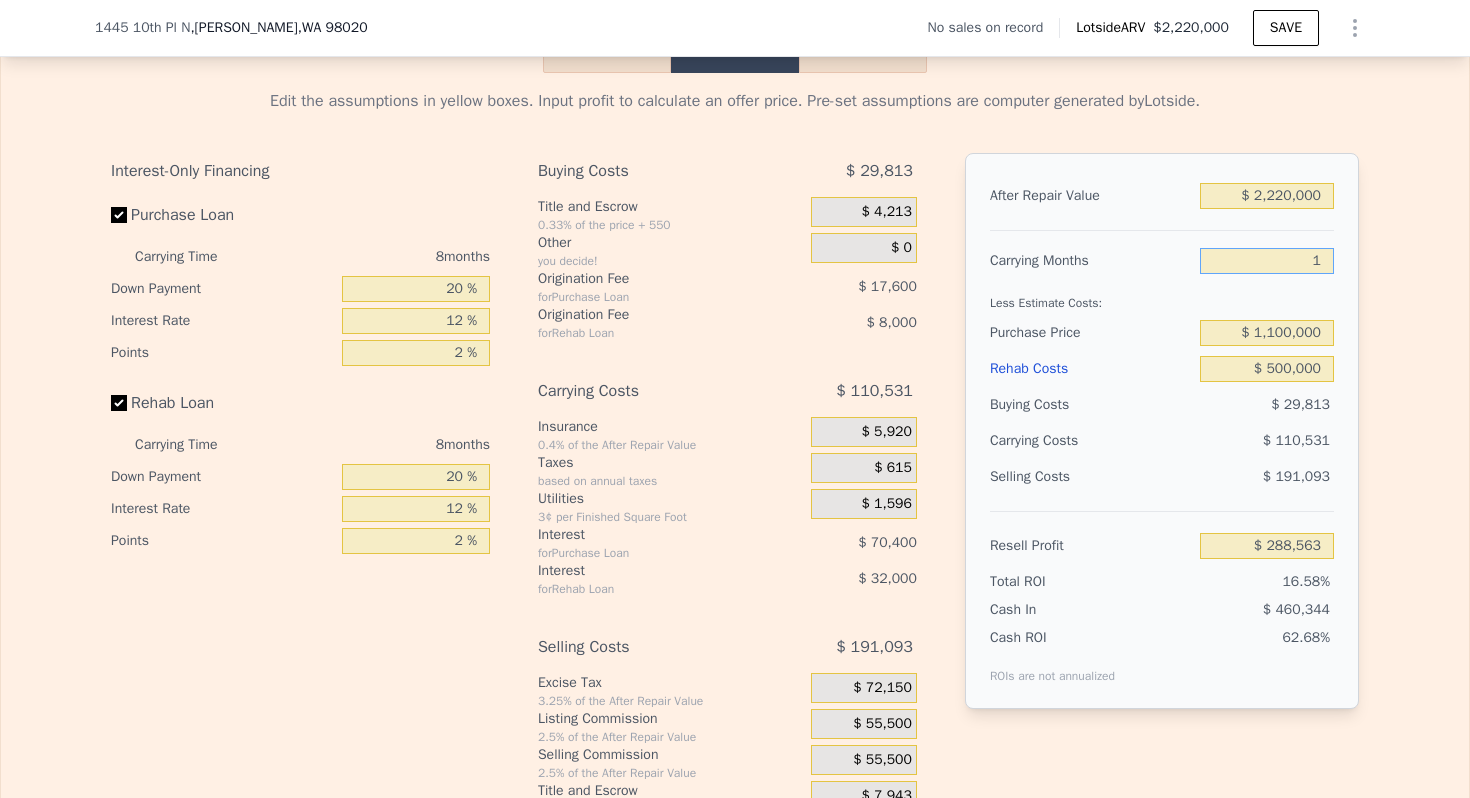 type on "12" 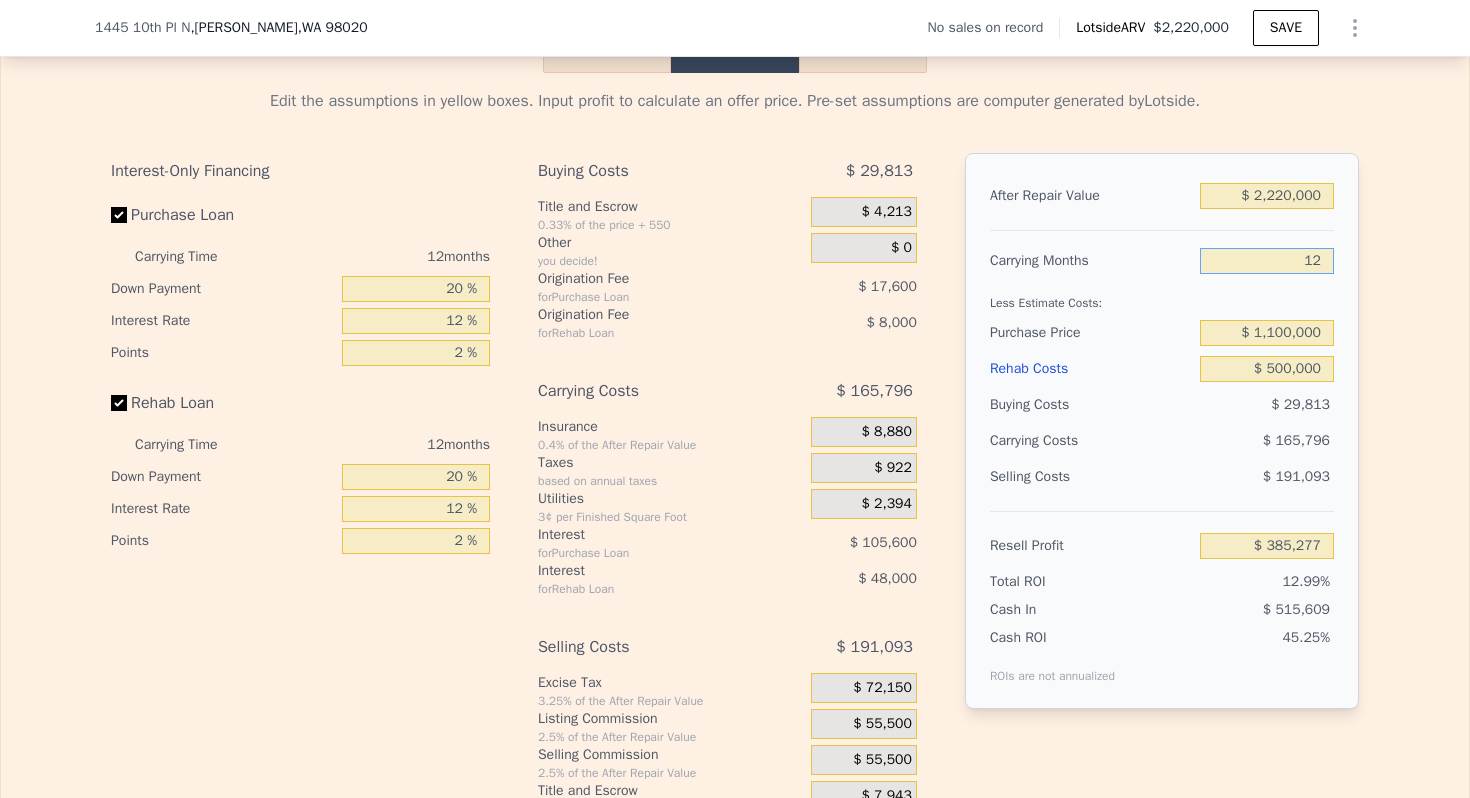 type on "$ 233,298" 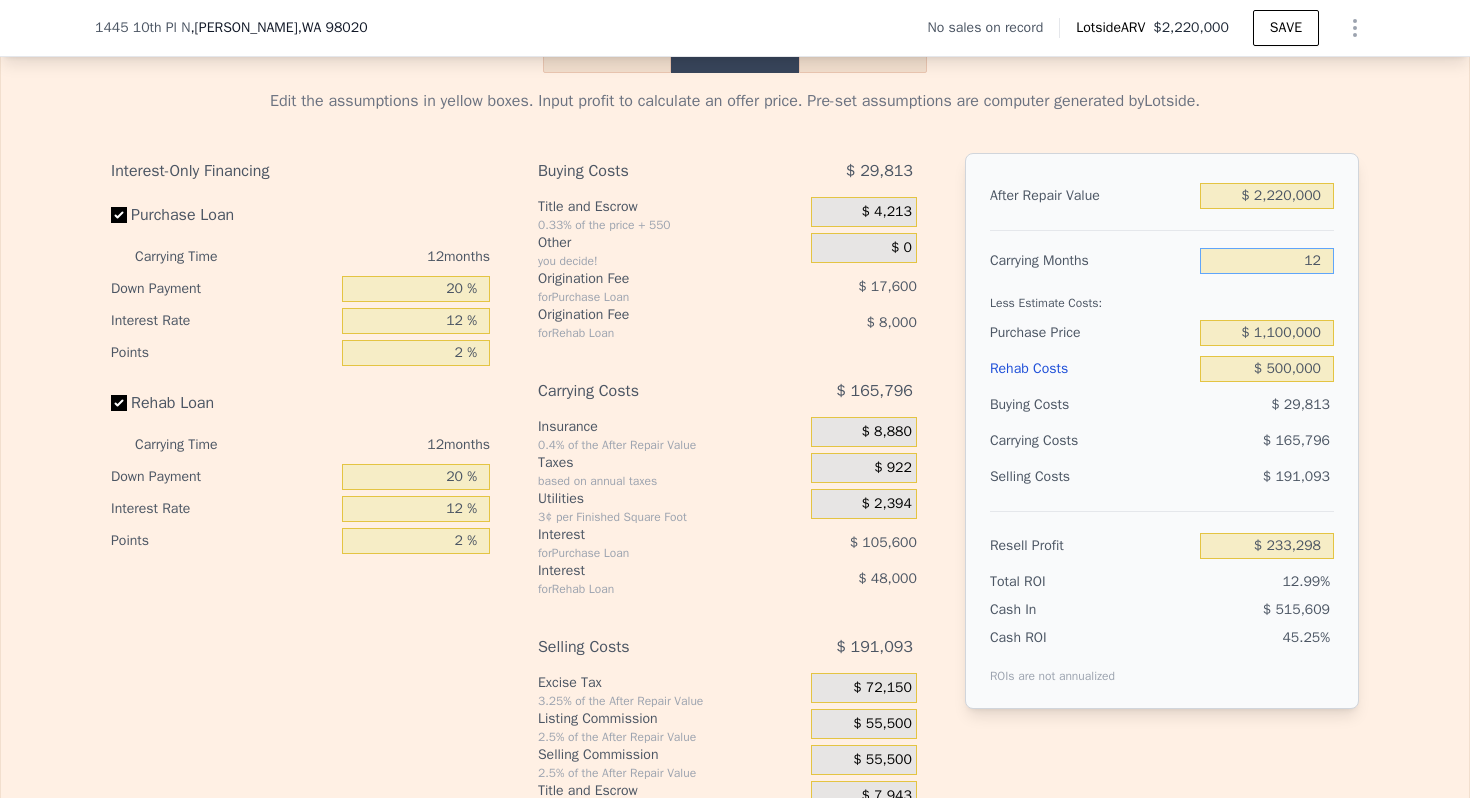 type on "12" 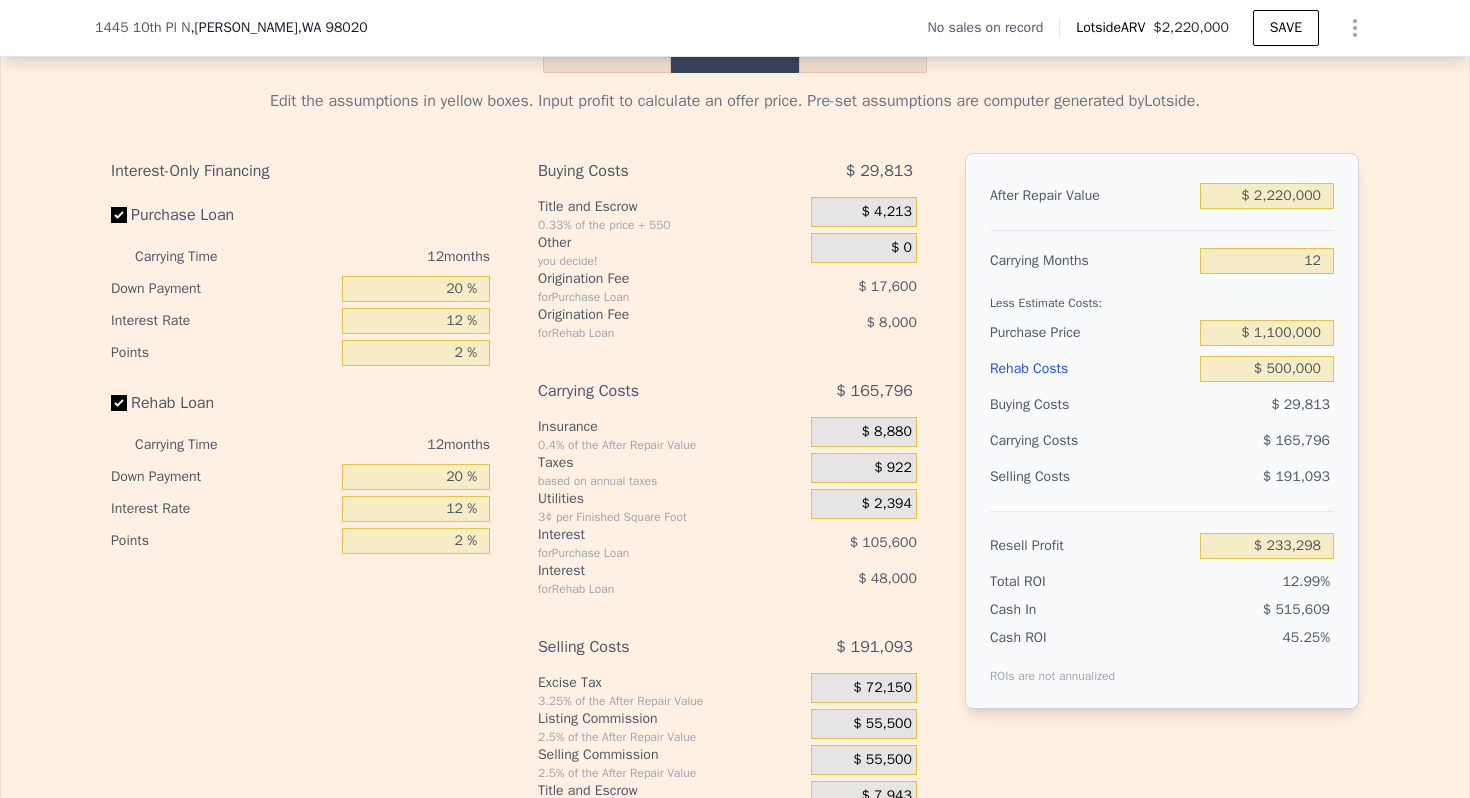 click on "Edit the assumptions in yellow boxes. Input profit to calculate an offer price. Pre-set assumptions are computer generated by  Lotside . Interest-Only Financing Purchase Loan Carrying Time 12  months Down Payment 20 % Interest Rate 12 % Points 2 % Rehab Loan Carrying Time 12  months Down Payment 20 % Interest Rate 12 % Points 2 % Buying Costs $ 29,813 Title and Escrow 0.33% of the price + 550 $ 4,213 Other you decide! $ 0 Origination Fee for  Purchase Loan $ 17,600 Origination Fee for  Rehab Loan $ 8,000 Carrying Costs $ 165,796 Insurance 0.4% of the After Repair Value $ 8,880 Taxes based on annual taxes $ 922 Utilities 3¢ per Finished Square Foot $ 2,394 Interest for  Purchase Loan $ 105,600 Interest for  Rehab Loan $ 48,000 Selling Costs $ 191,093 Excise Tax 3.25% of the After Repair Value $ 72,150 Listing Commission 2.5% of the After Repair Value $ 55,500 Selling Commission 2.5% of the After Repair Value $ 55,500 Title and Escrow 0.33% of the After Repair Value $ 7,943 After Repair Value $ 2,220,000 12" at bounding box center [735, 445] 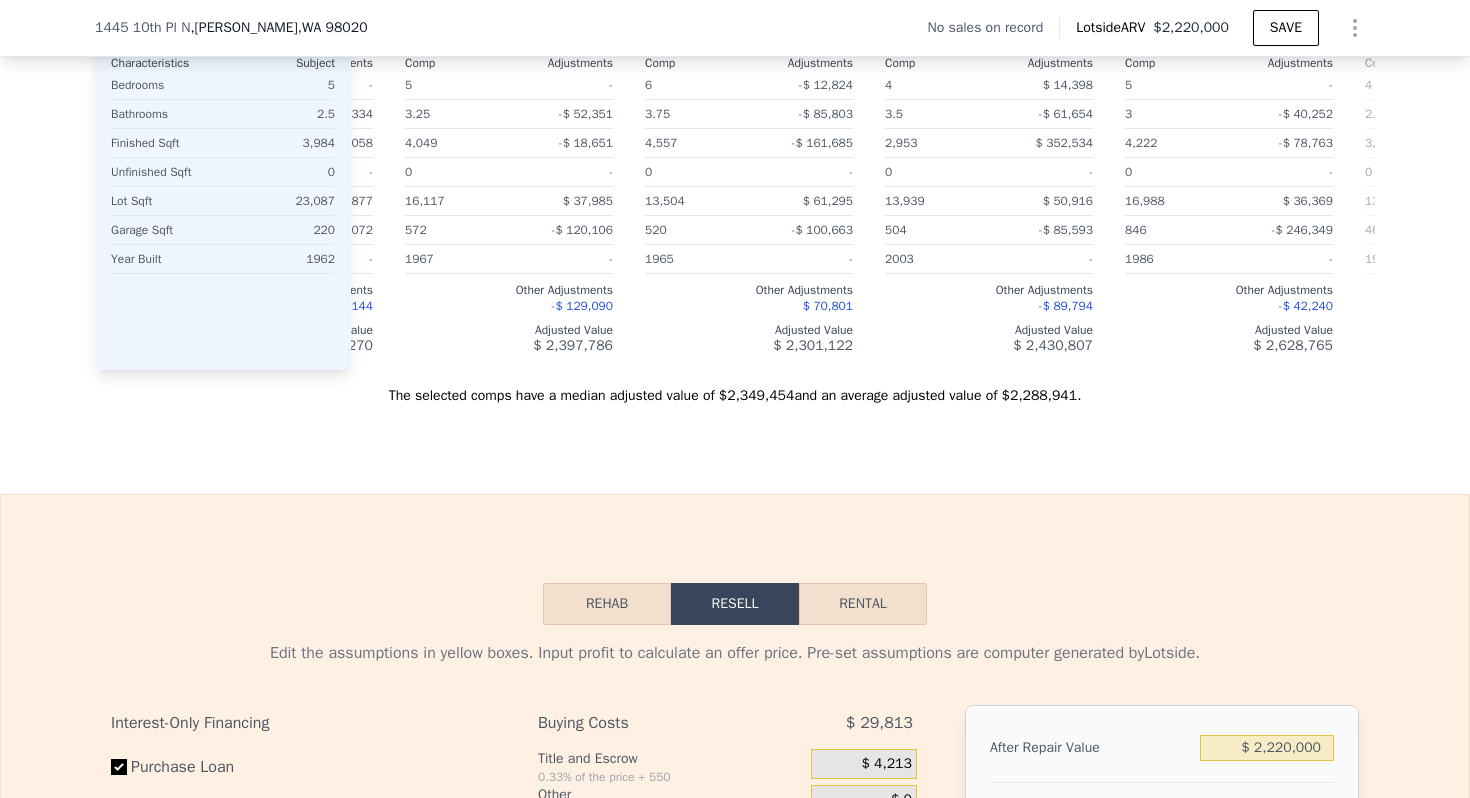 scroll, scrollTop: 2084, scrollLeft: 0, axis: vertical 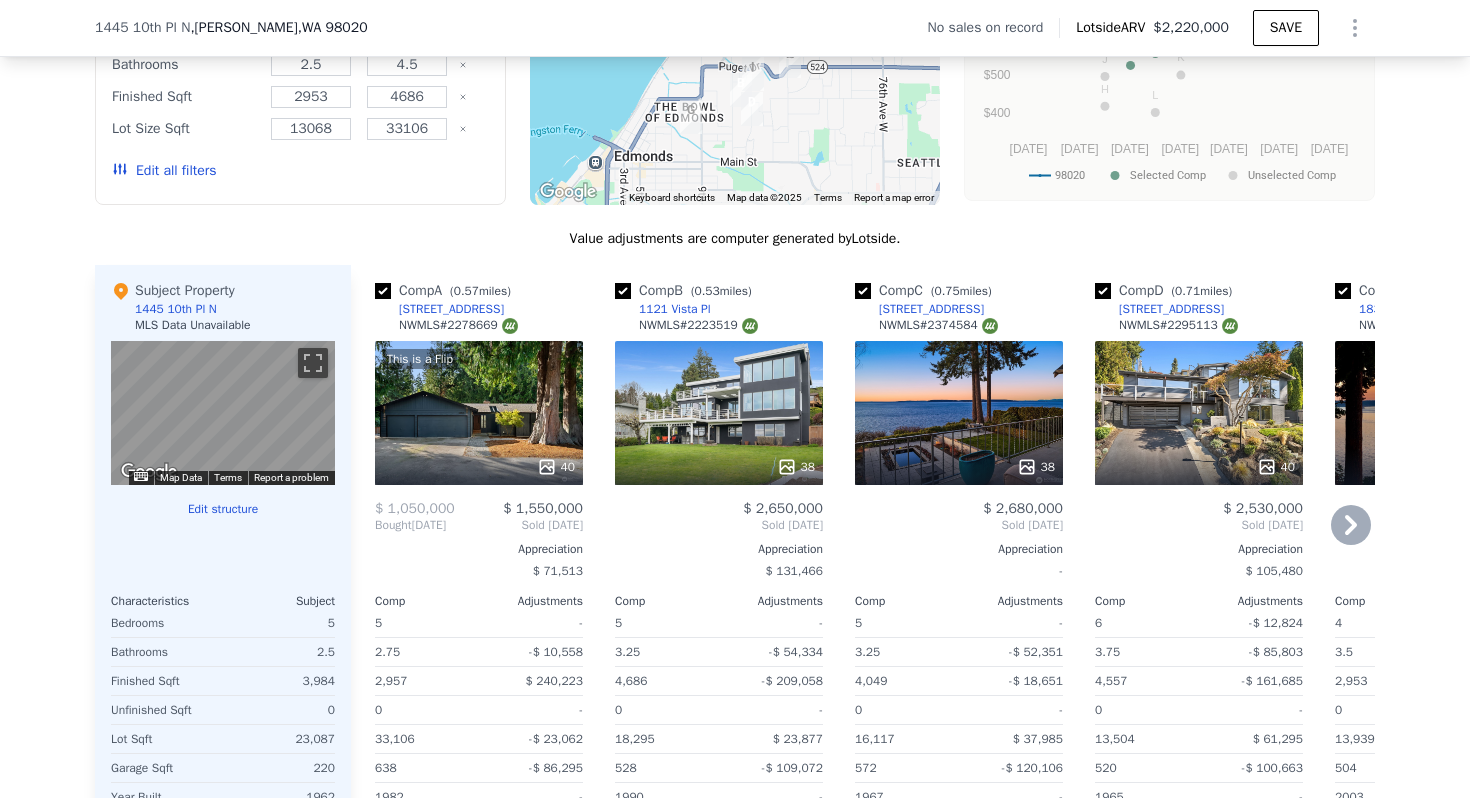 click on "This is a Flip 40" at bounding box center (479, 413) 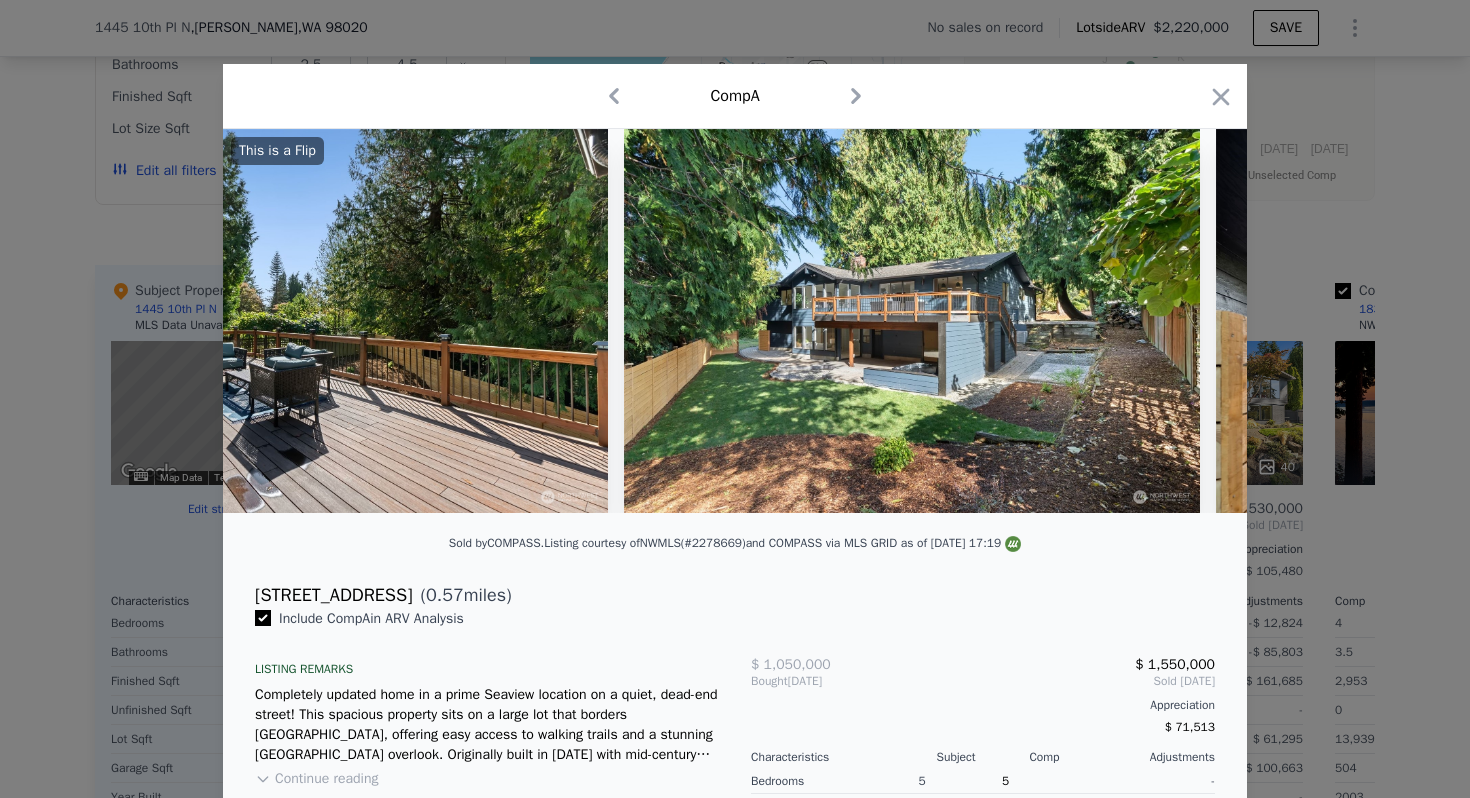 scroll, scrollTop: 0, scrollLeft: 20870, axis: horizontal 